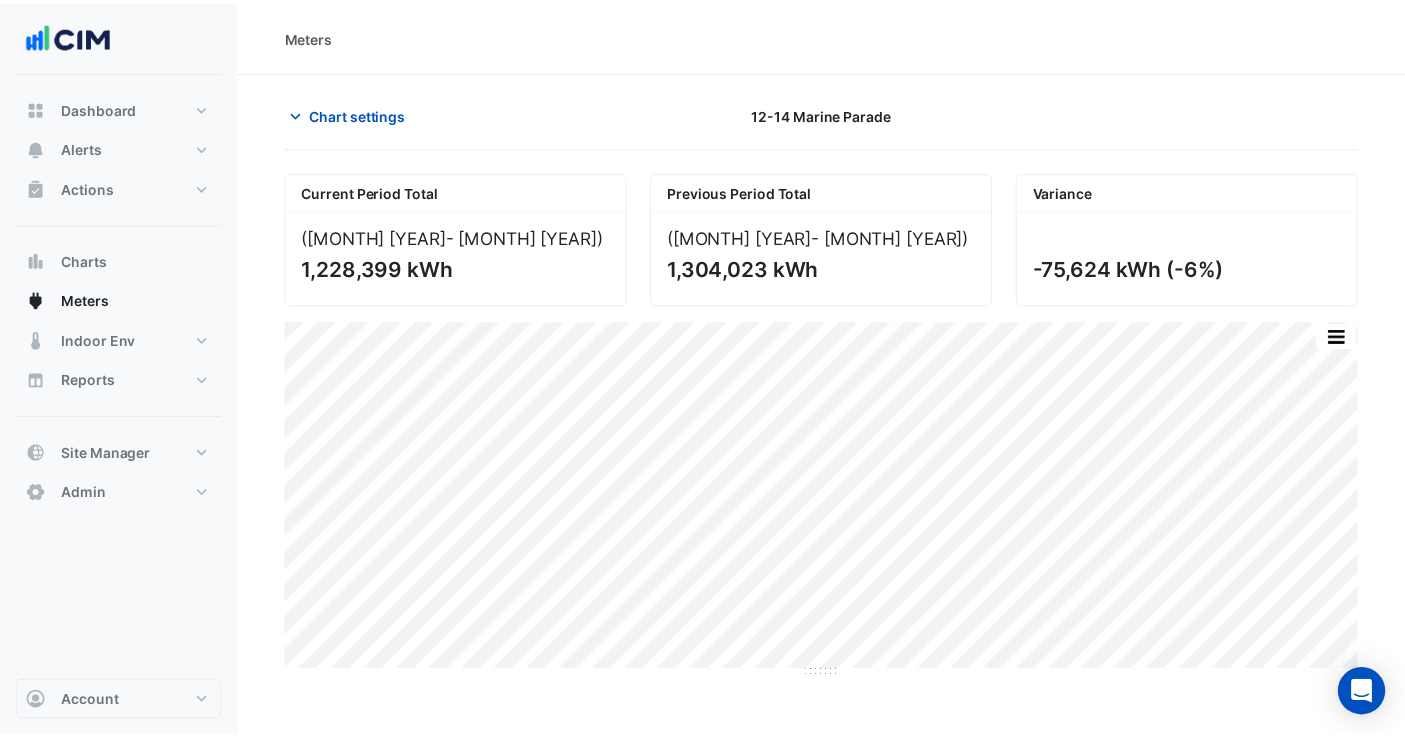 scroll, scrollTop: 0, scrollLeft: 0, axis: both 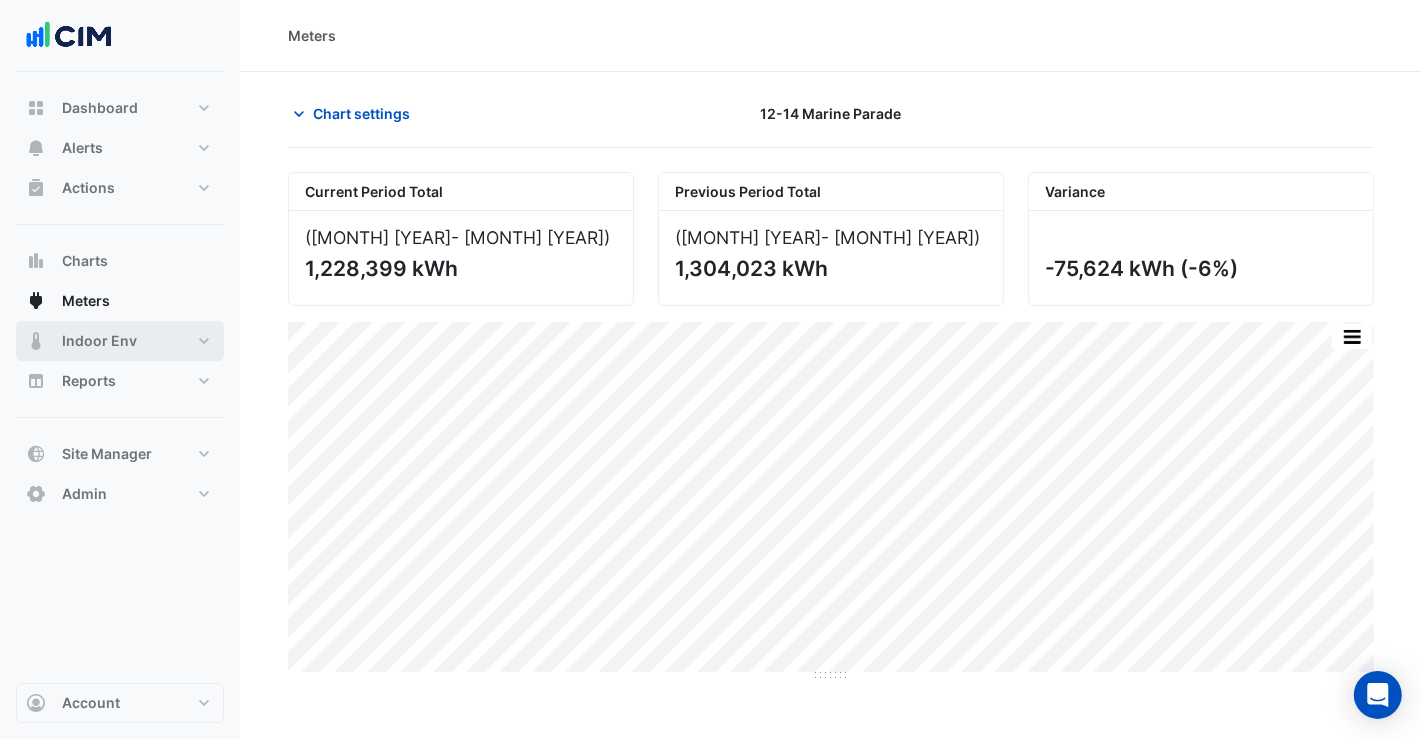 click on "Indoor Env" at bounding box center (99, 341) 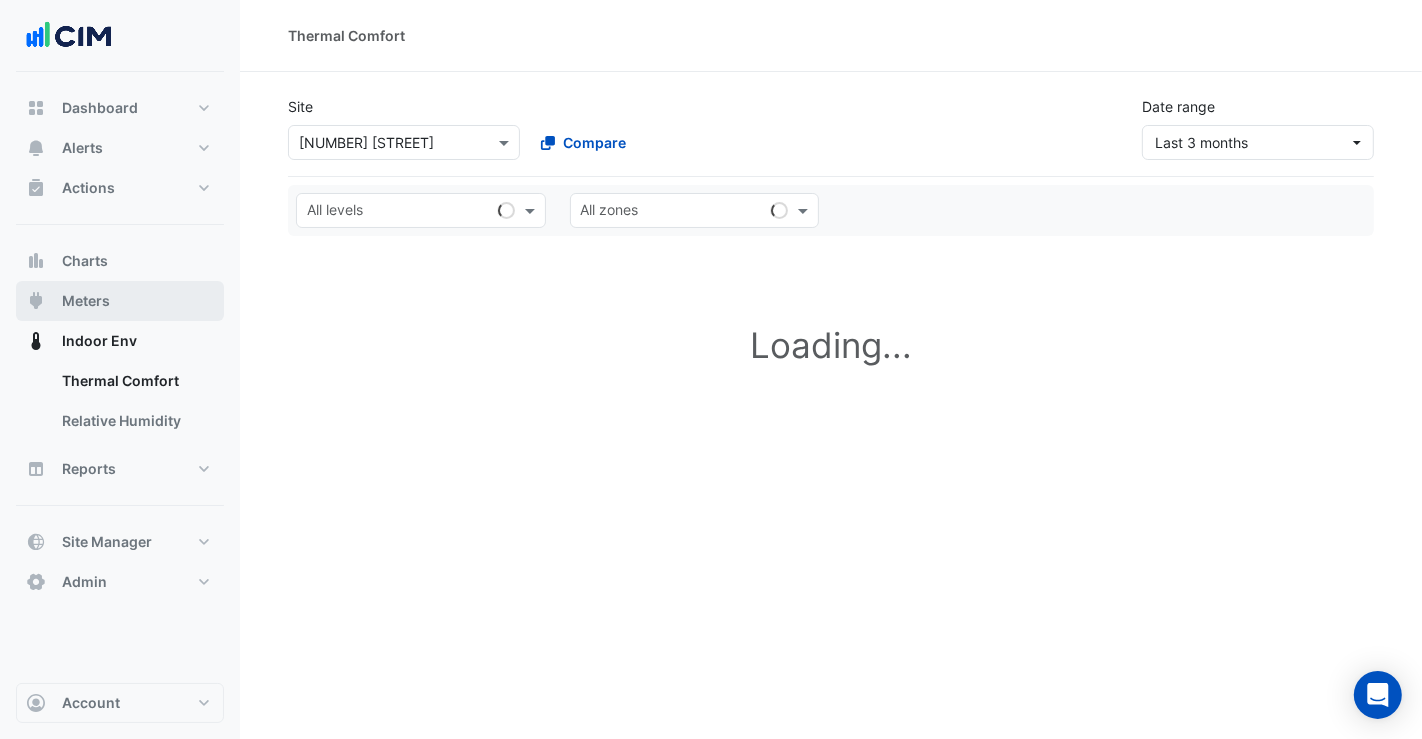 click on "Meters" at bounding box center [120, 301] 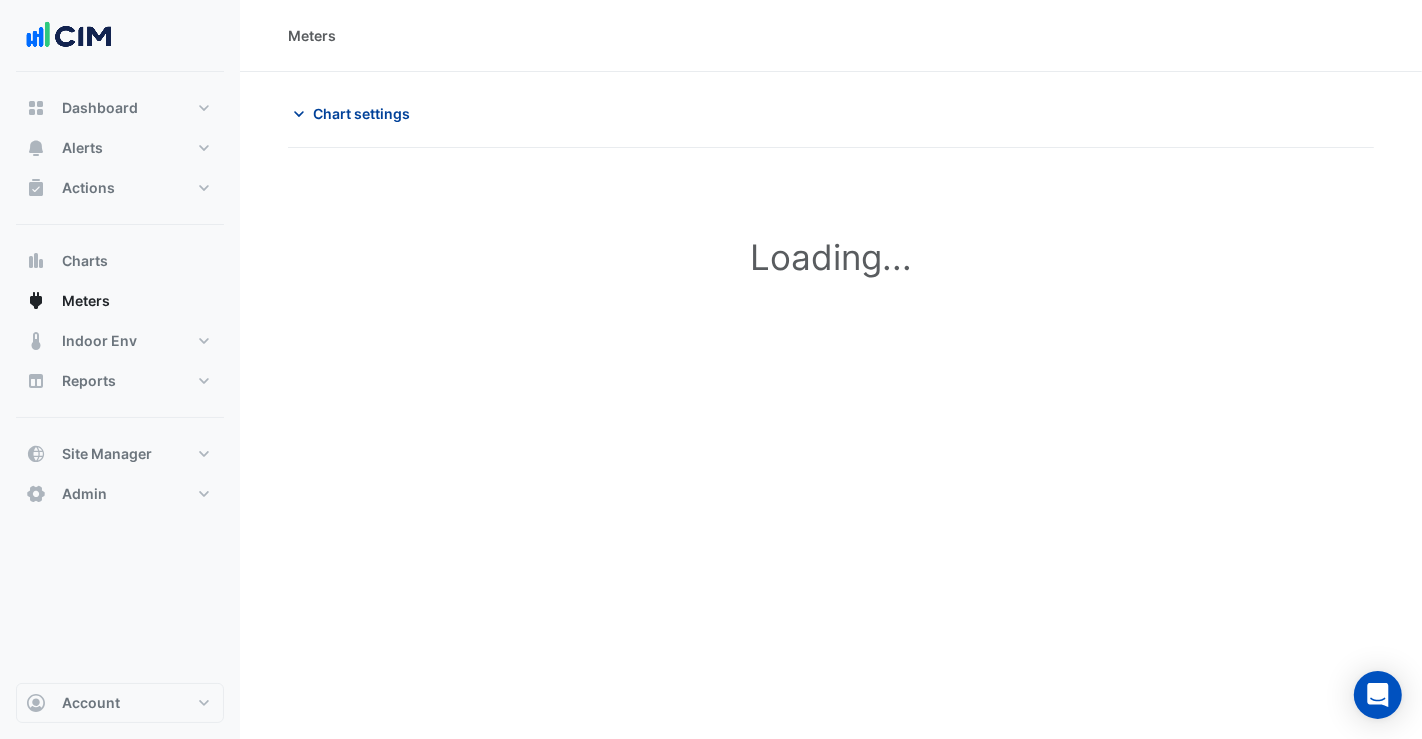type on "**********" 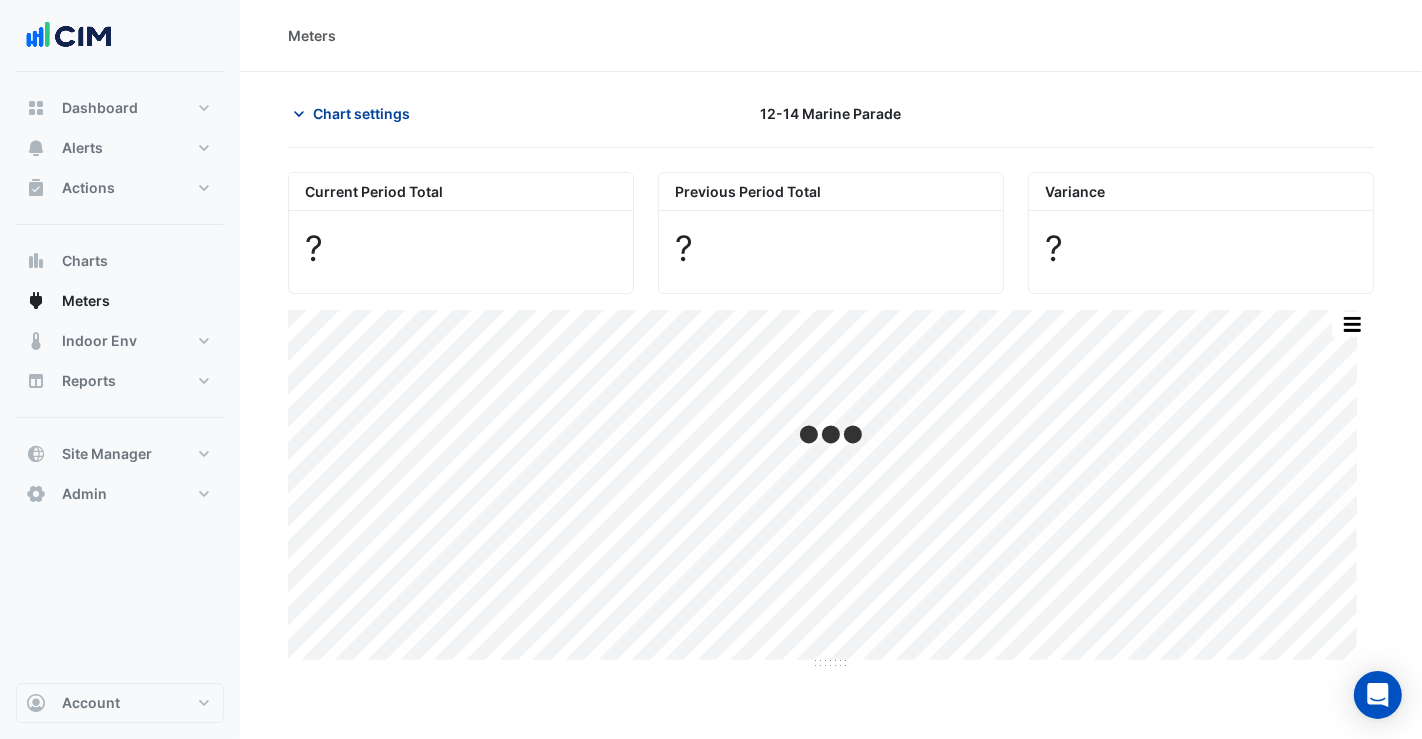 click on "Chart settings" 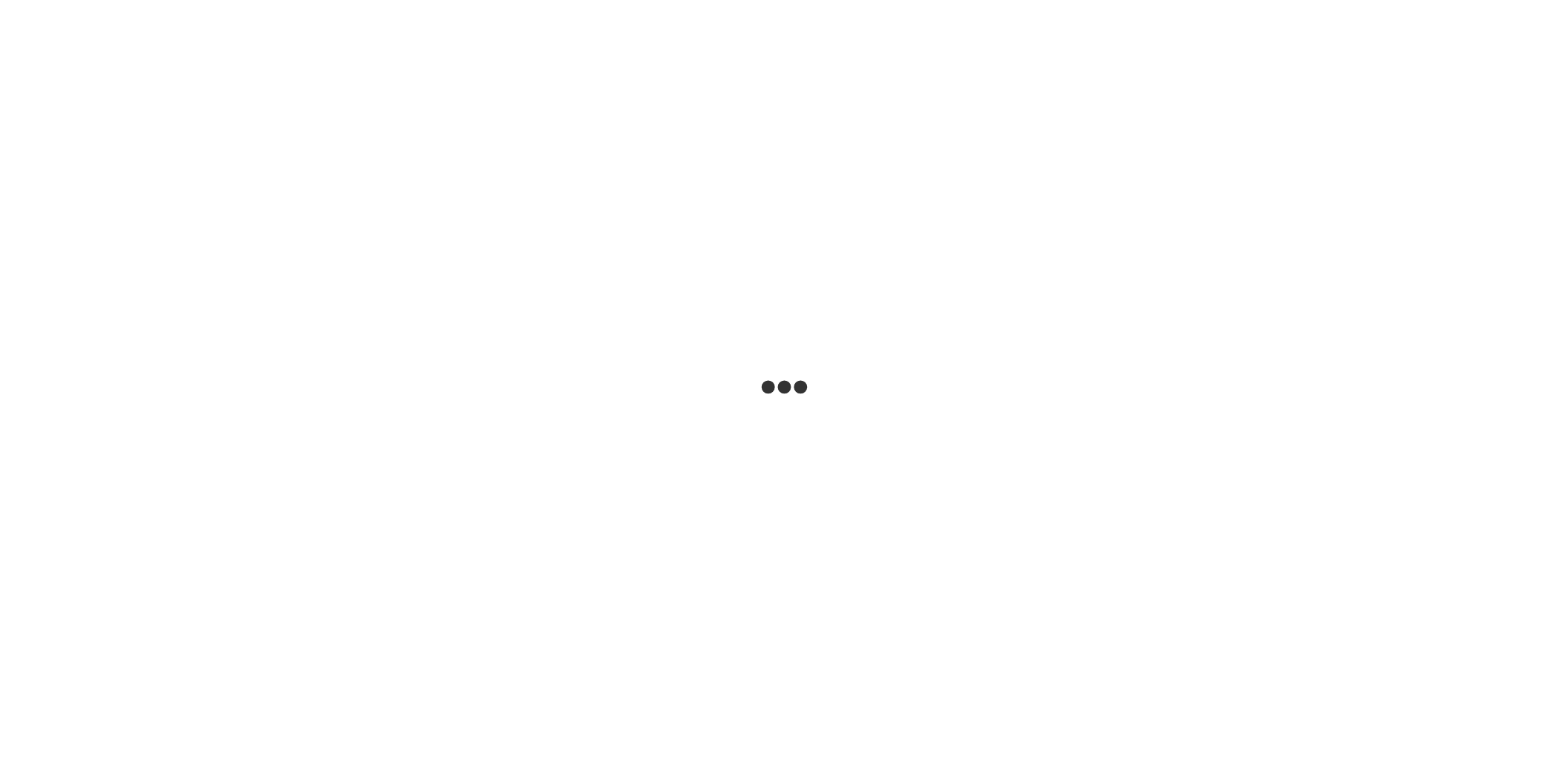 scroll, scrollTop: 0, scrollLeft: 0, axis: both 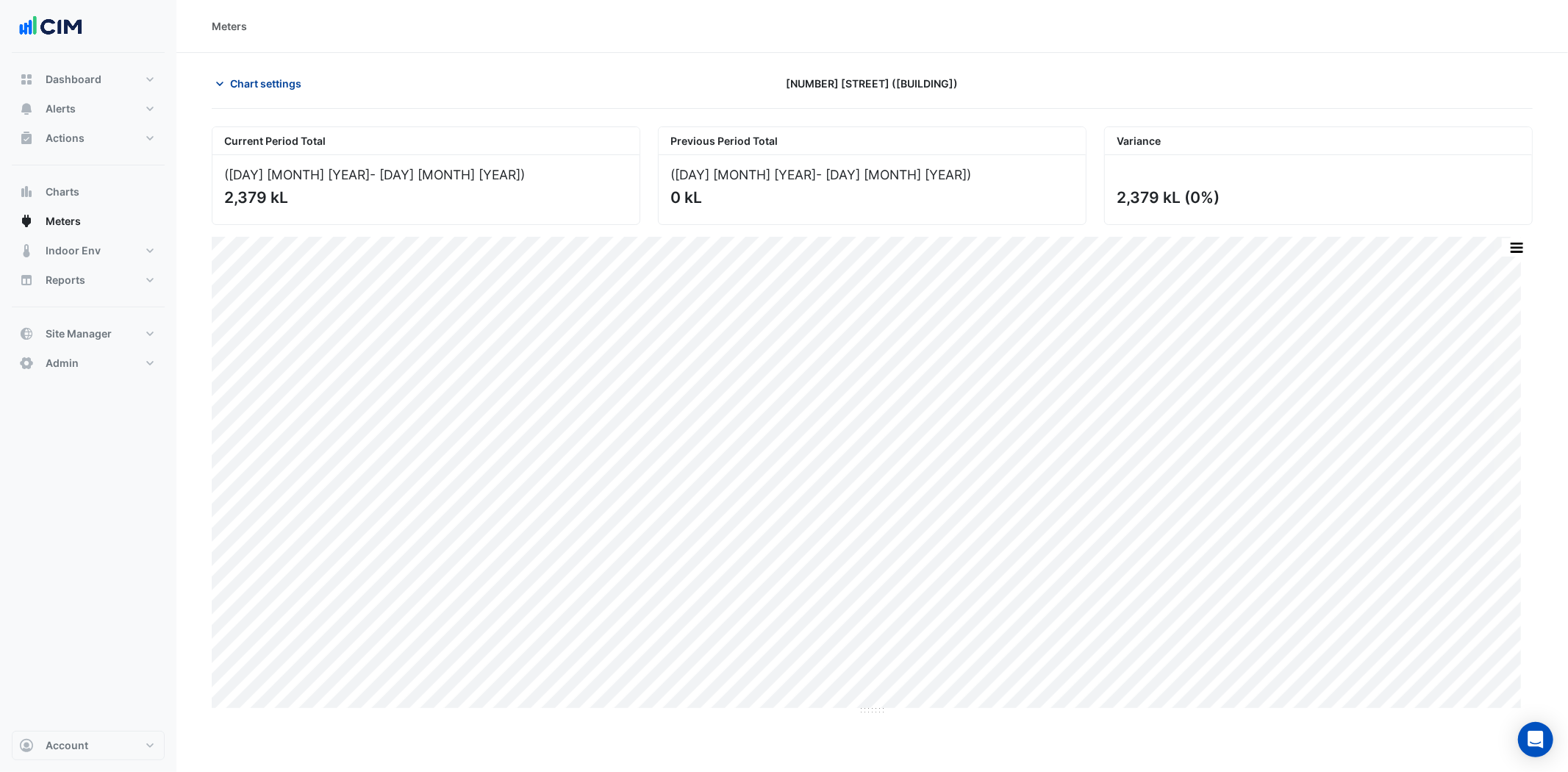 click on "Chart settings" 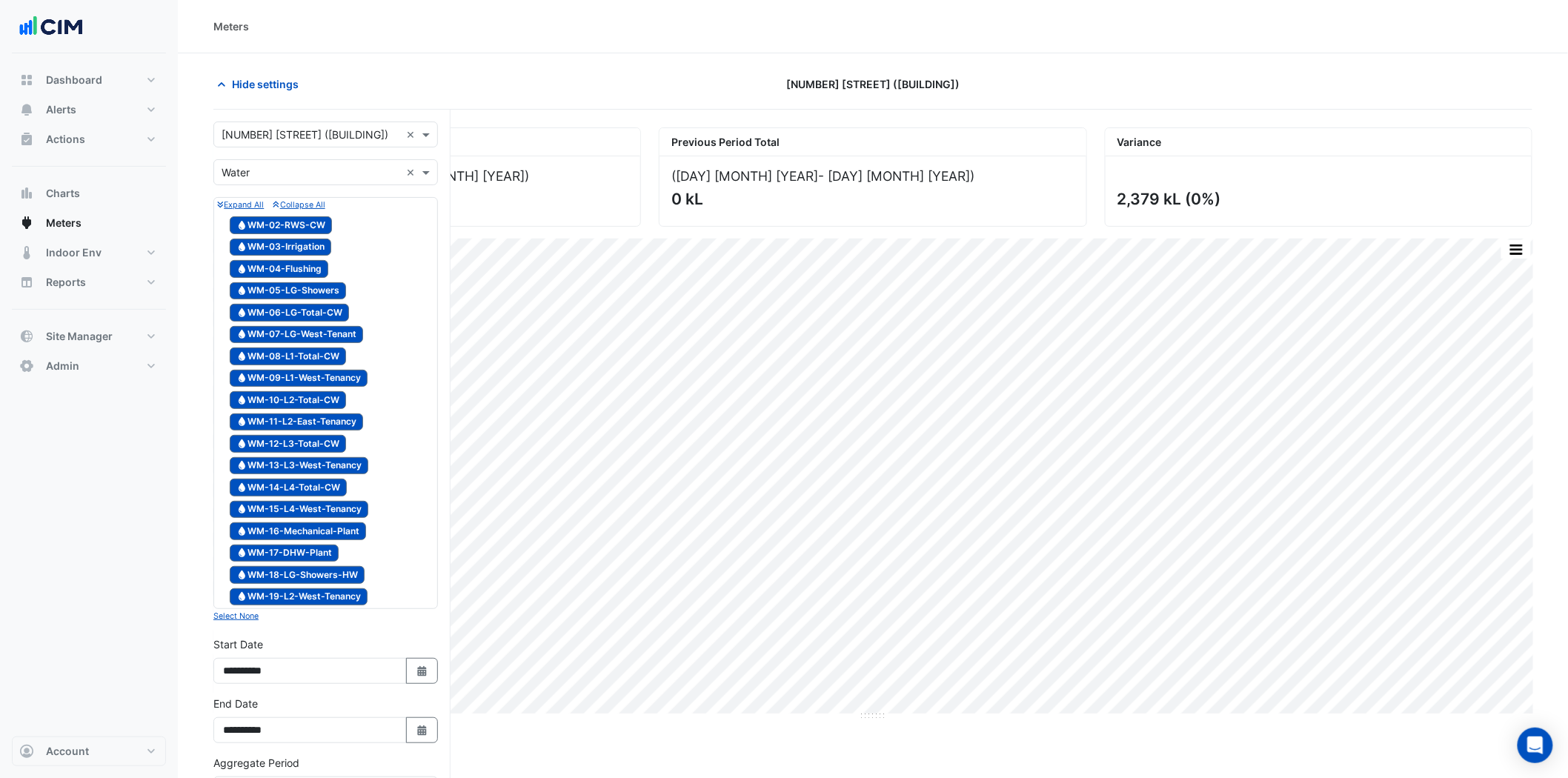 click on "Water
WM-02-RWS-CW" 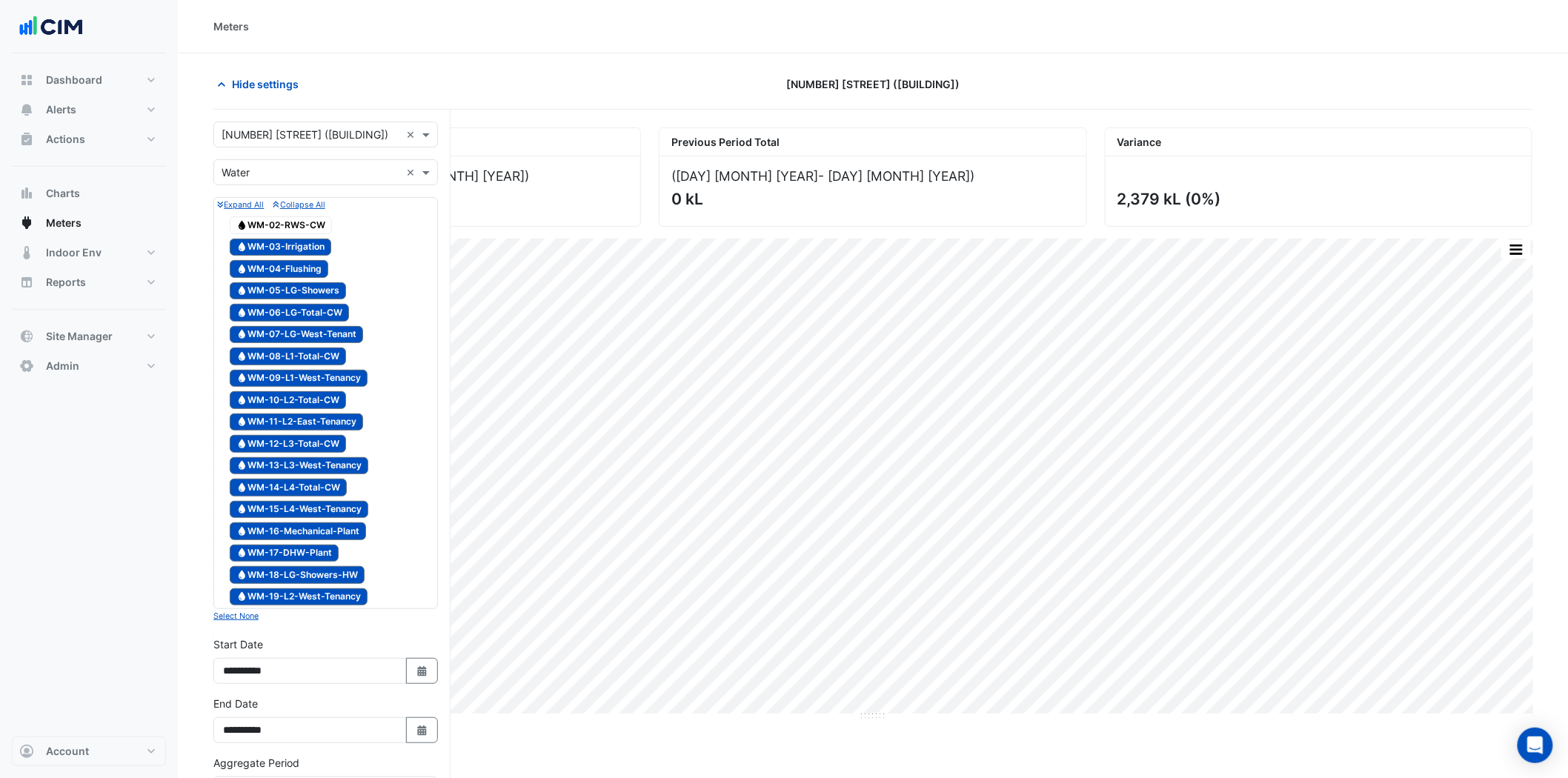 click on "Water
WM-19-L2-West-Tenancy" at bounding box center (299, 597) 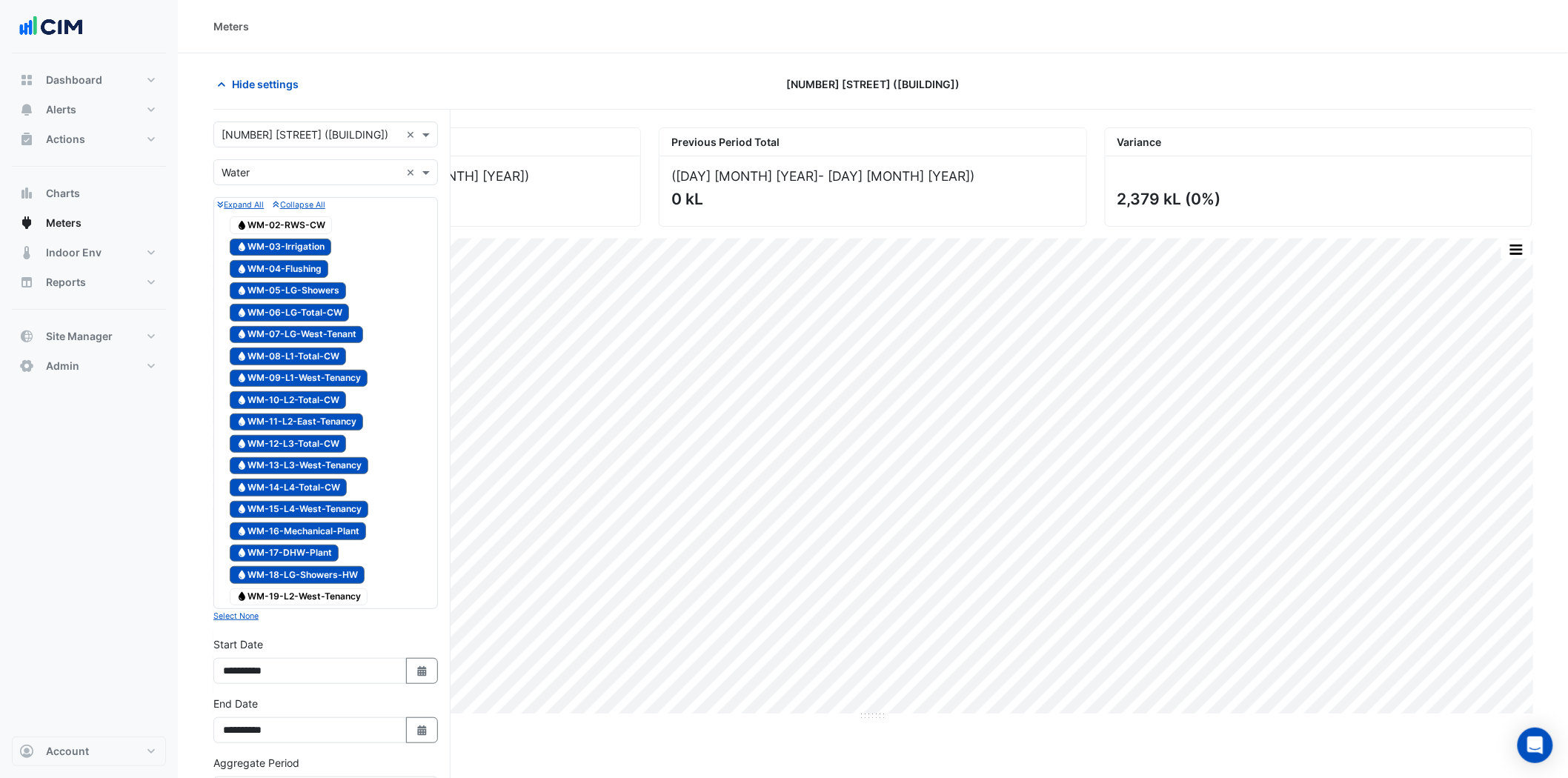 click on "Water
WM-03-Irrigation" at bounding box center [280, 247] 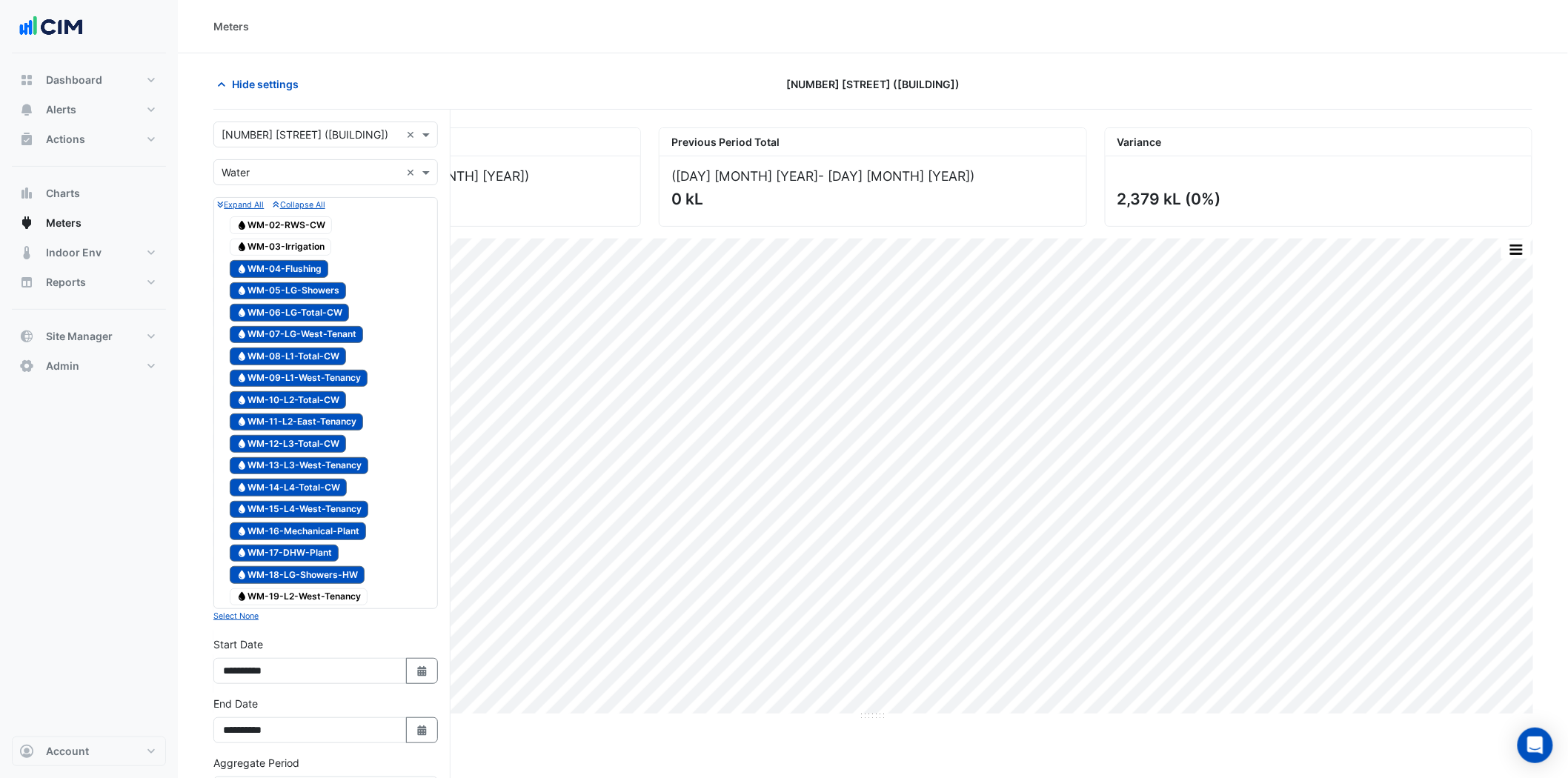 click on "Water
WM-05-LG-Showers" at bounding box center (288, 291) 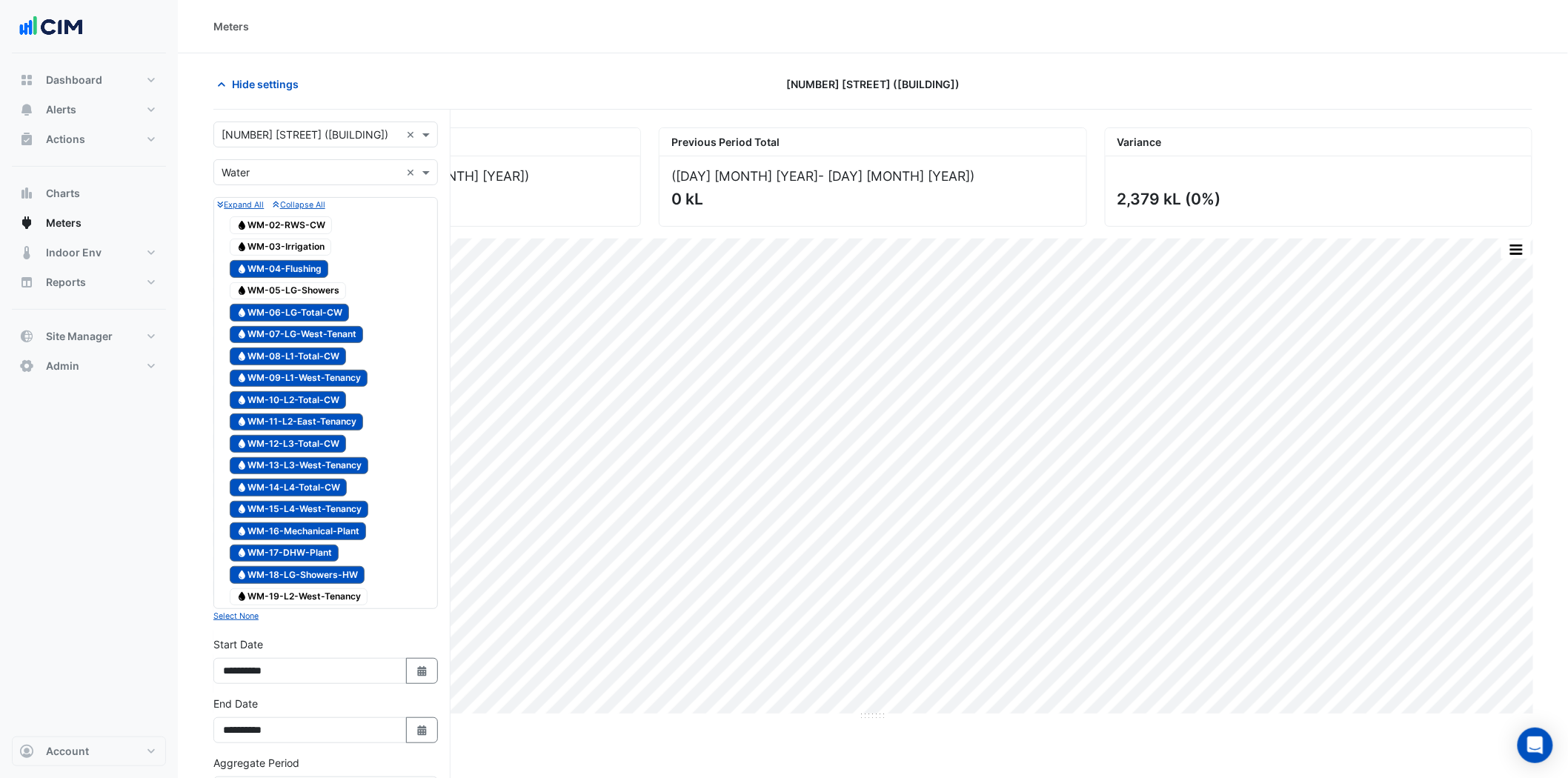 click on "Water
WM-04-Flushing" at bounding box center (279, 269) 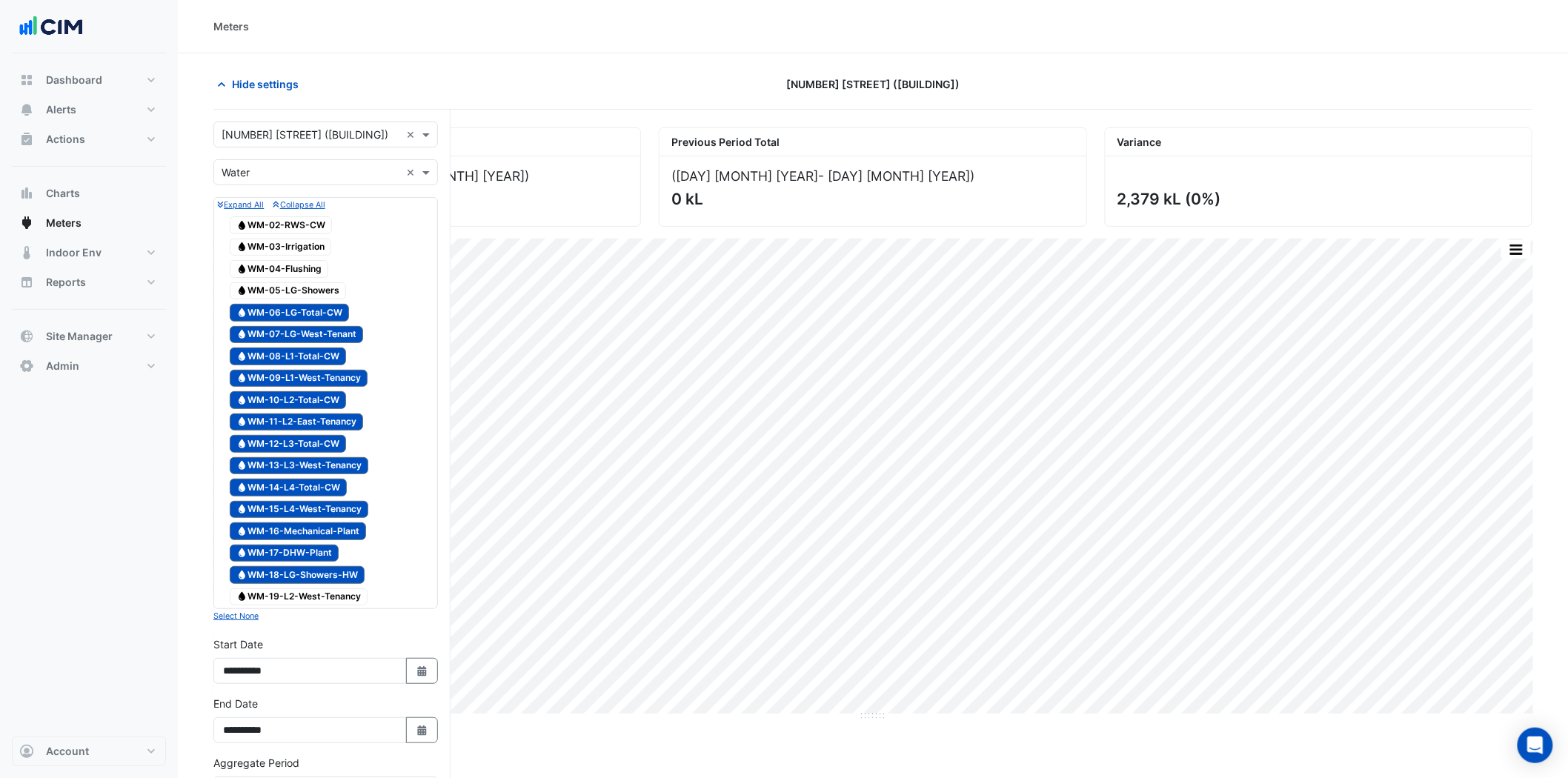 click on "Water
WM-06-LG-Total-CW" at bounding box center [289, 313] 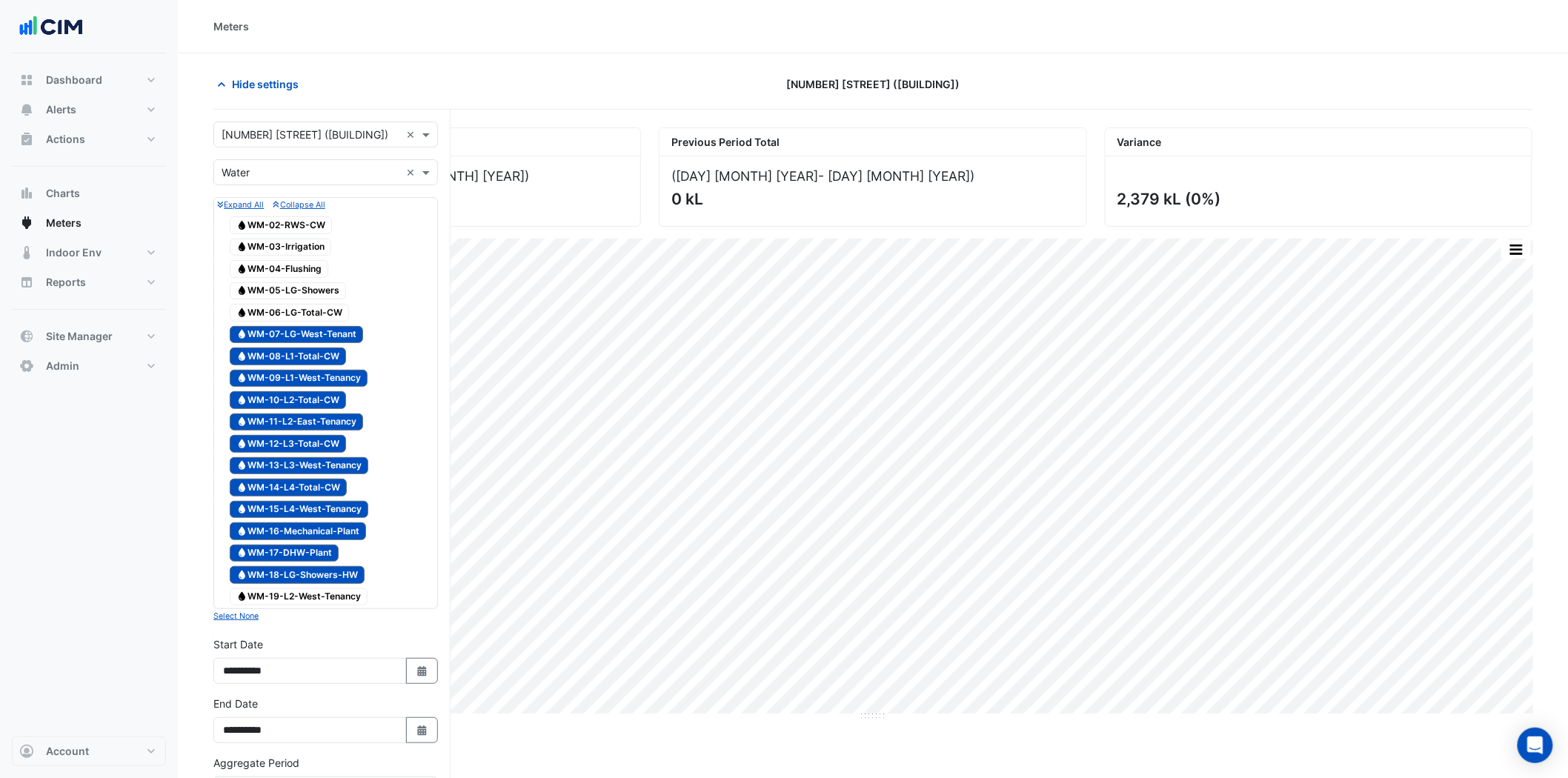 drag, startPoint x: 302, startPoint y: 370, endPoint x: 312, endPoint y: 432, distance: 62.8013 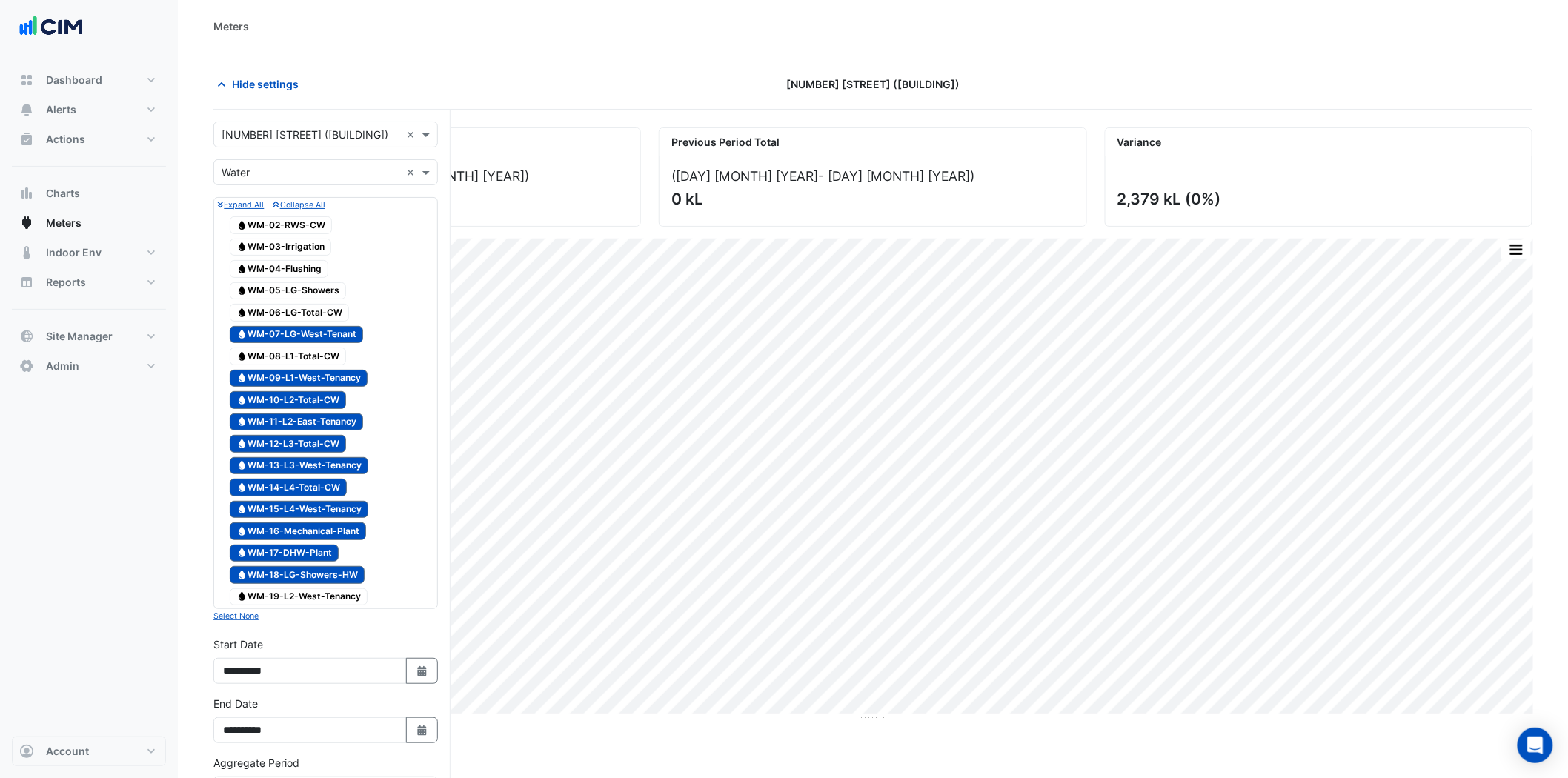 drag, startPoint x: 312, startPoint y: 432, endPoint x: 317, endPoint y: 480, distance: 48.25971 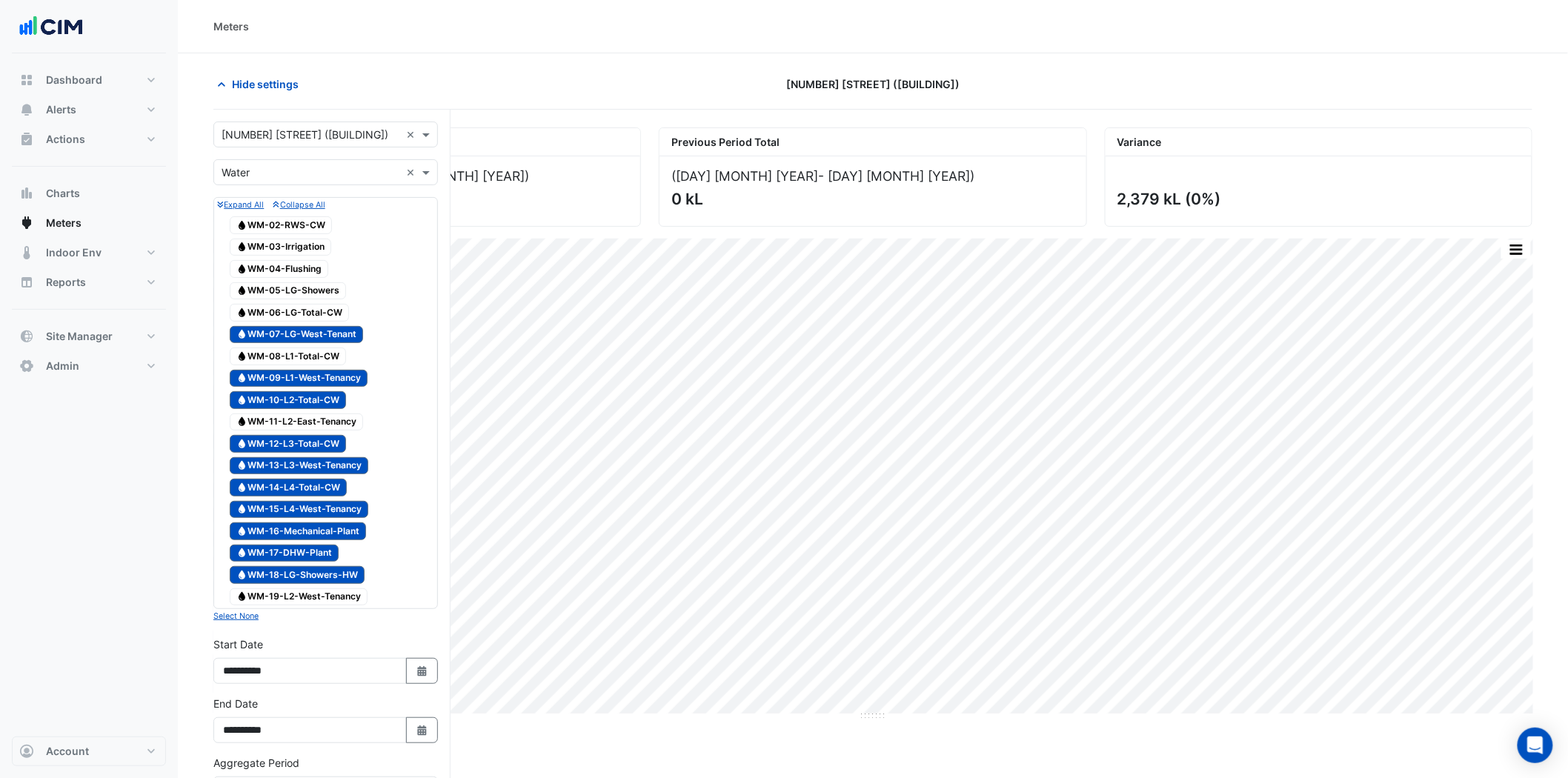 click on "Water
WM-13-L3-West-Tenancy" at bounding box center [299, 466] 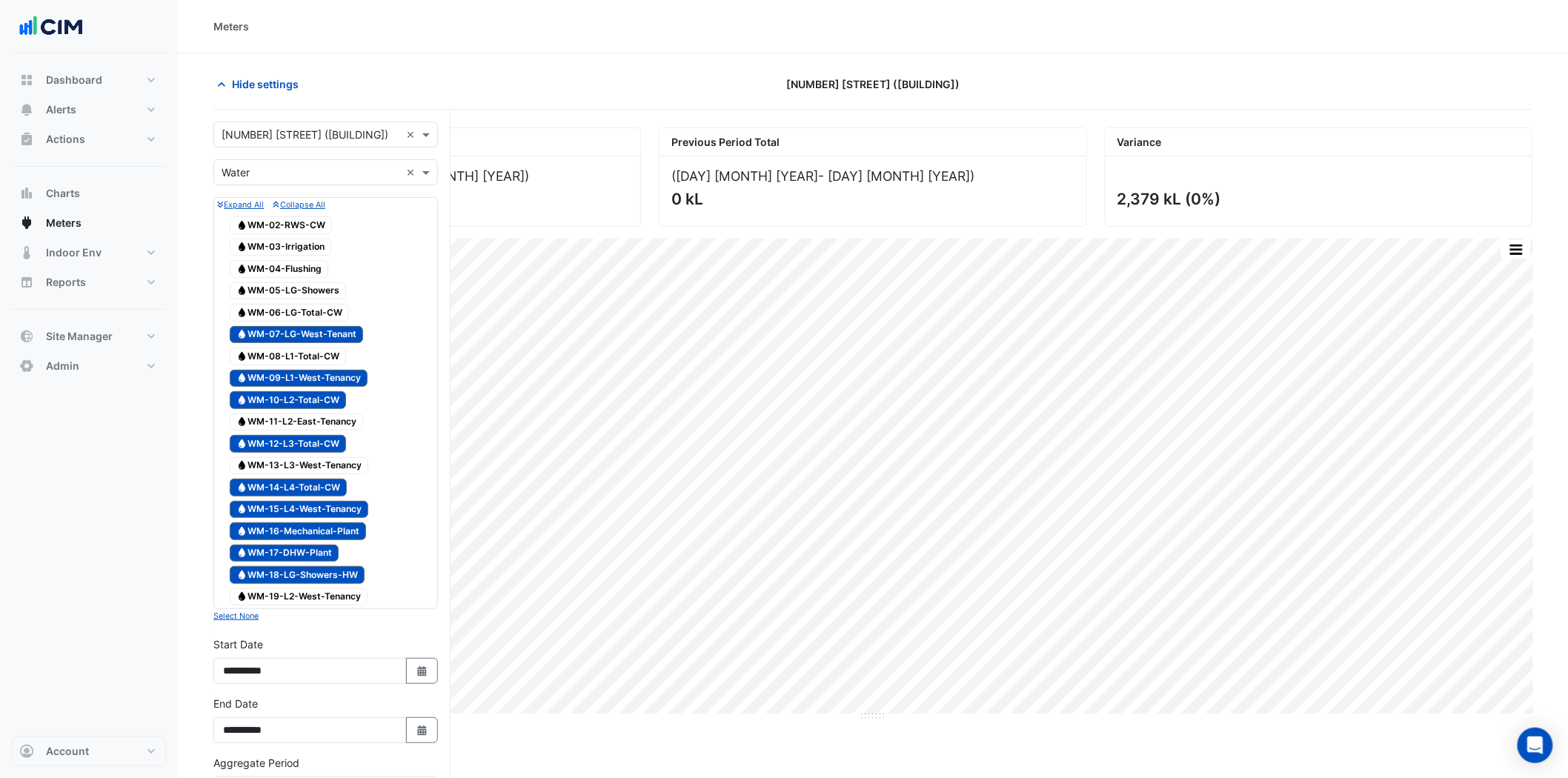 click on "Water
WM-18-LG-Showers-HW" at bounding box center (297, 575) 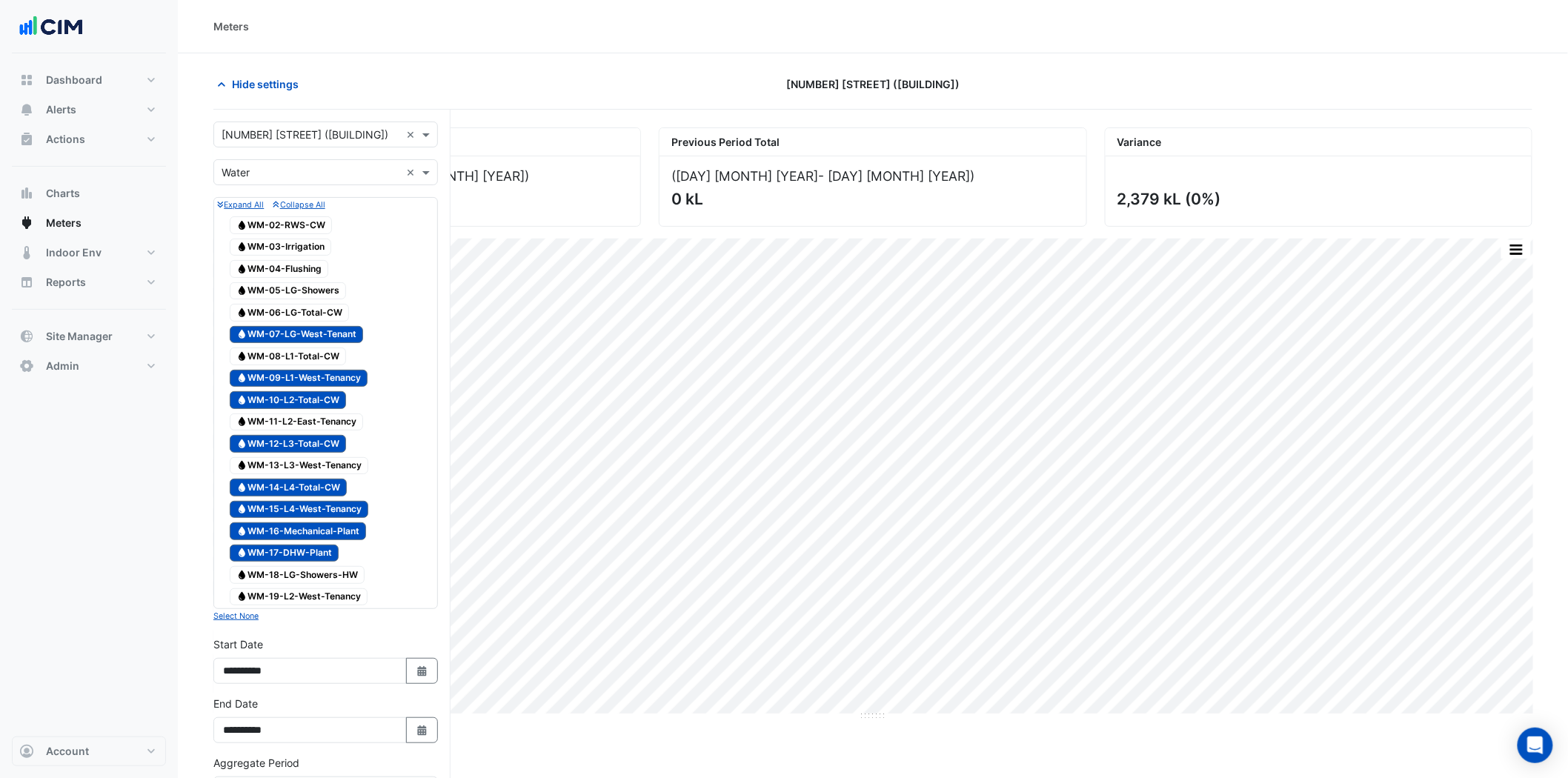 click on "Water
WM-17-DHW-Plant" at bounding box center (284, 553) 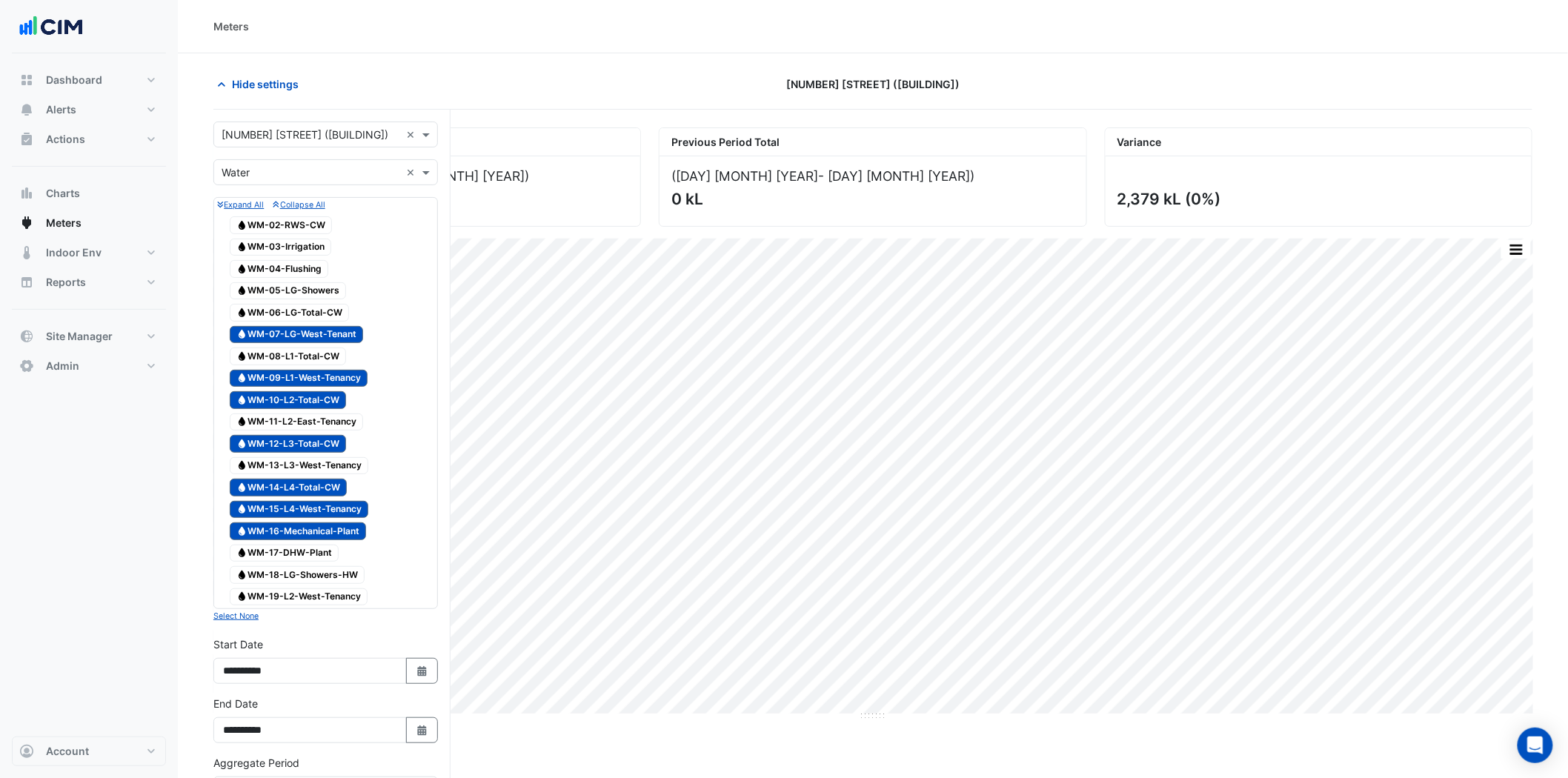 click on "Water
WM-16-Mechanical-Plant" at bounding box center [298, 531] 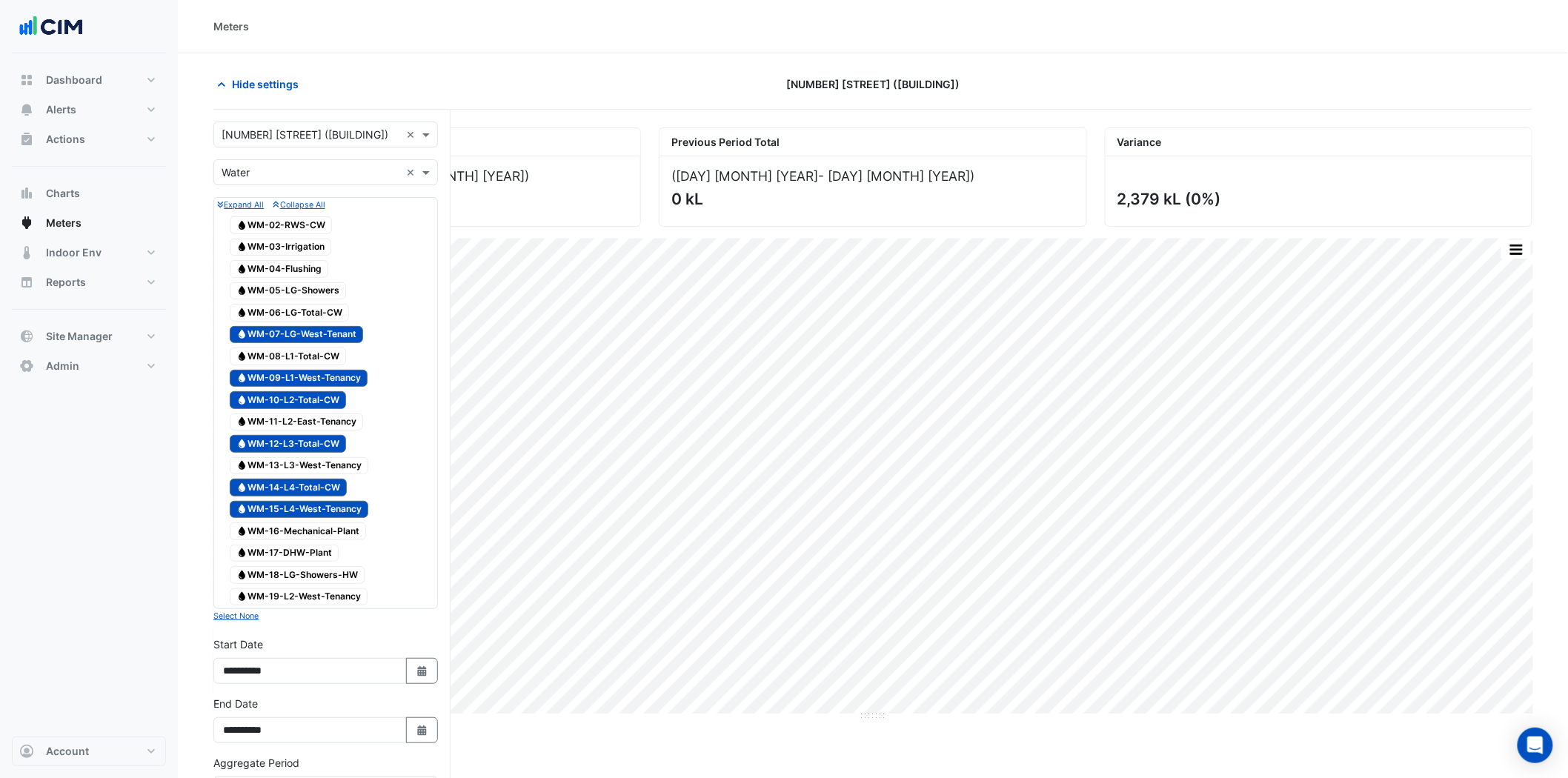 click on "Water
WM-15-L4-West-Tenancy" at bounding box center (299, 510) 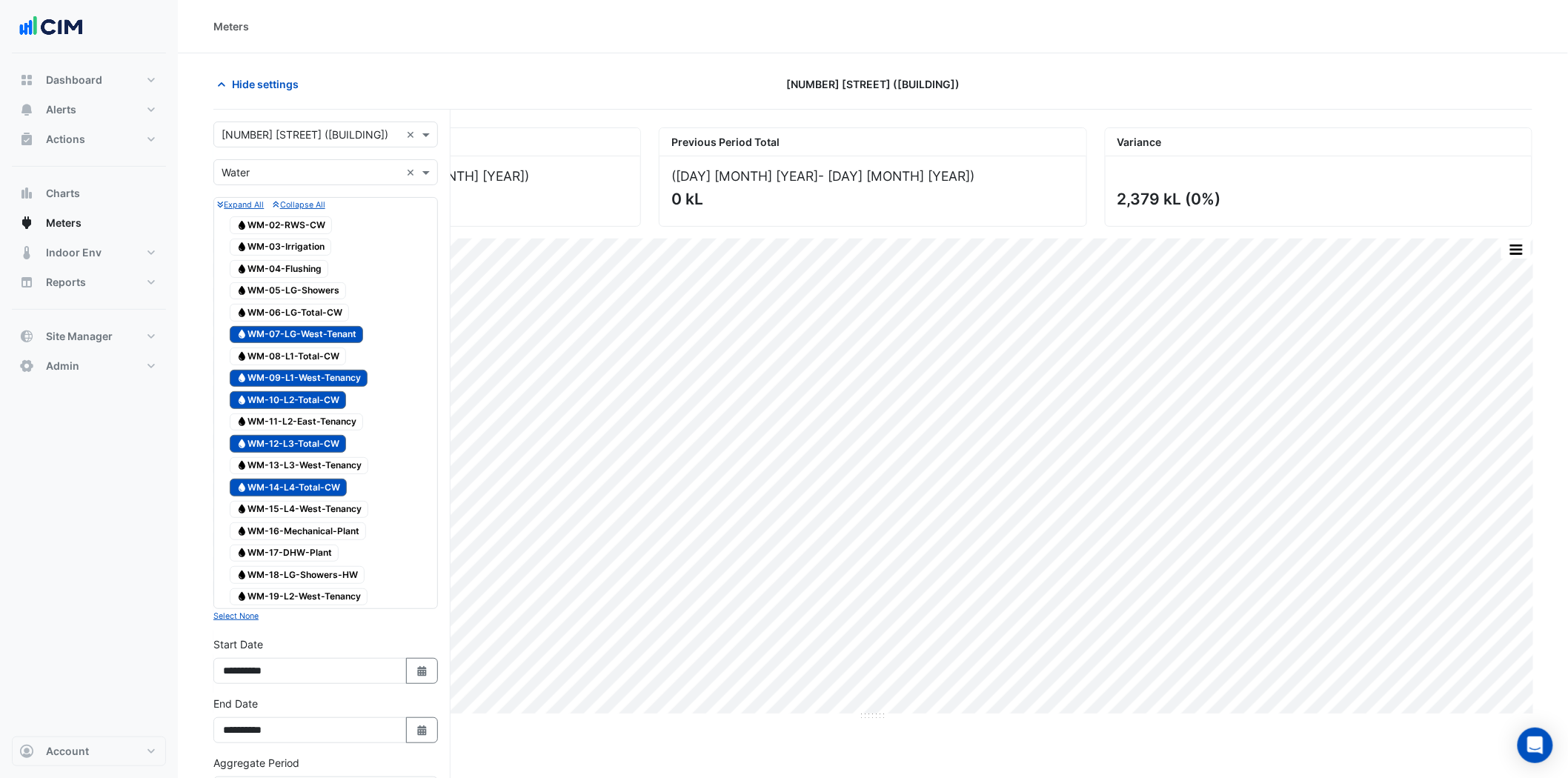 click on "Water
WM-14-L4-Total-CW" at bounding box center [288, 488] 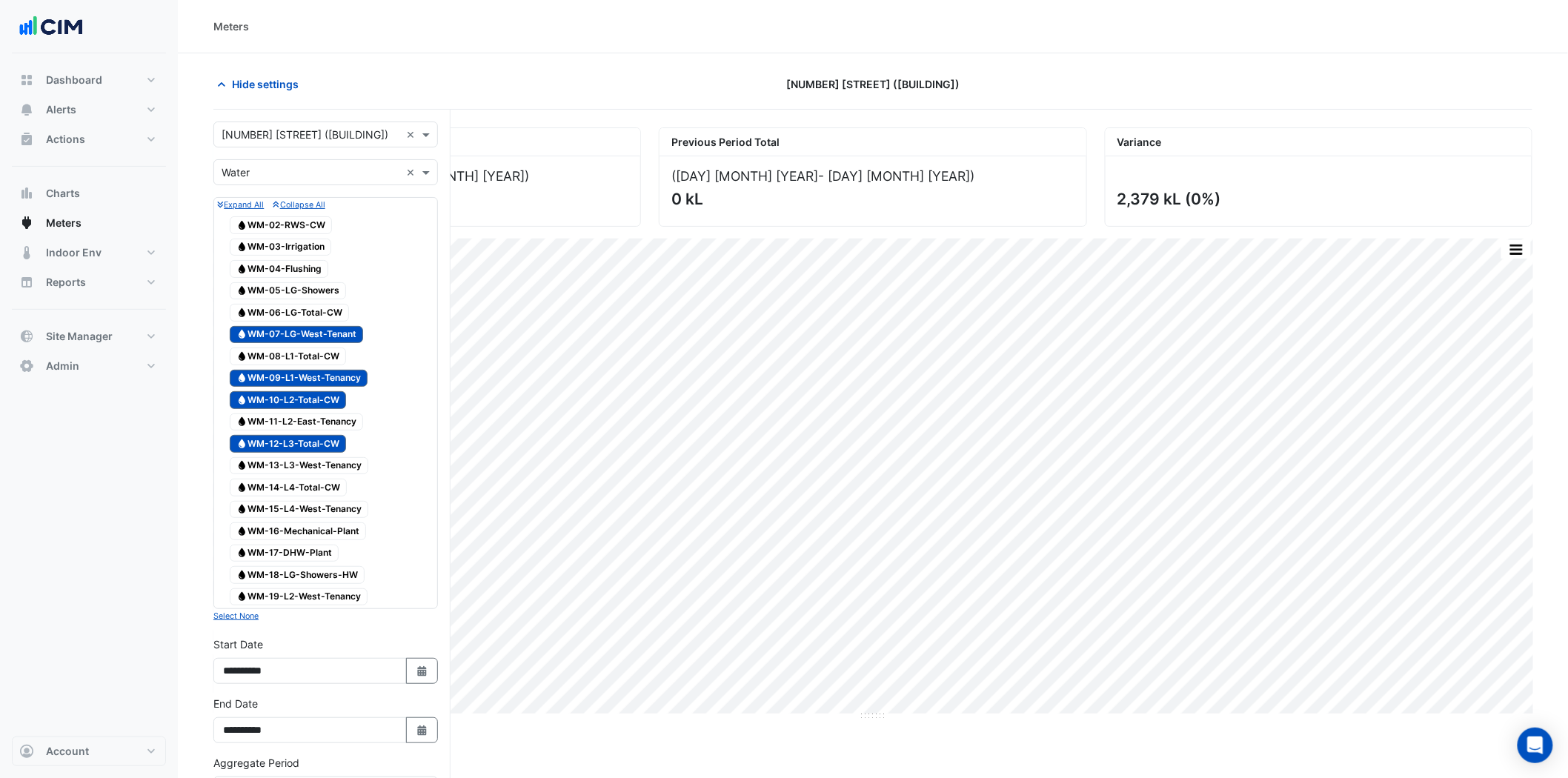 click on "Water
WM-12-L3-Total-CW" at bounding box center (288, 444) 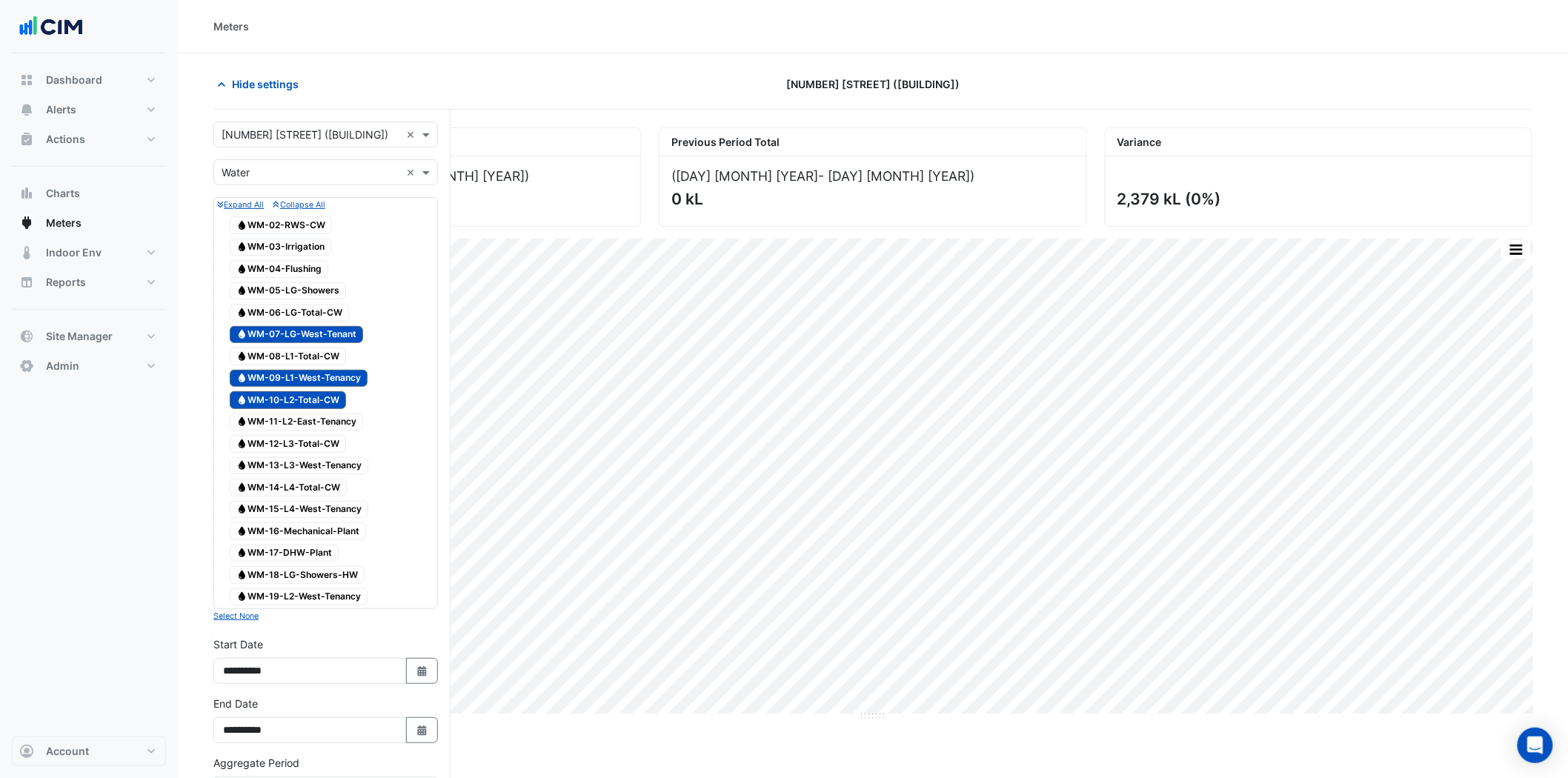 click on "Water
WM-09-L1-West-Tenancy" at bounding box center (299, 379) 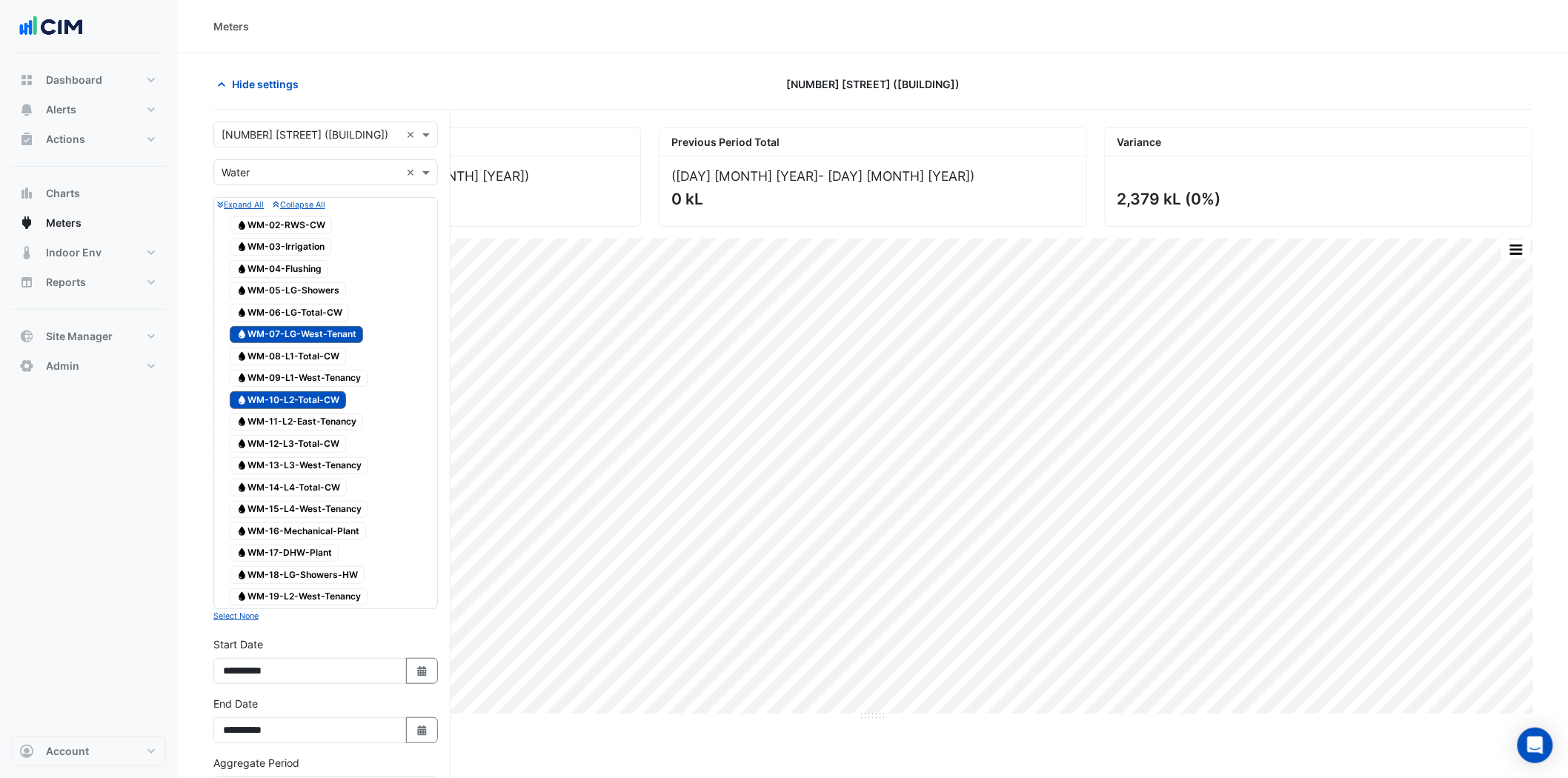 click on "Water
WM-03-Irrigation" at bounding box center (280, 247) 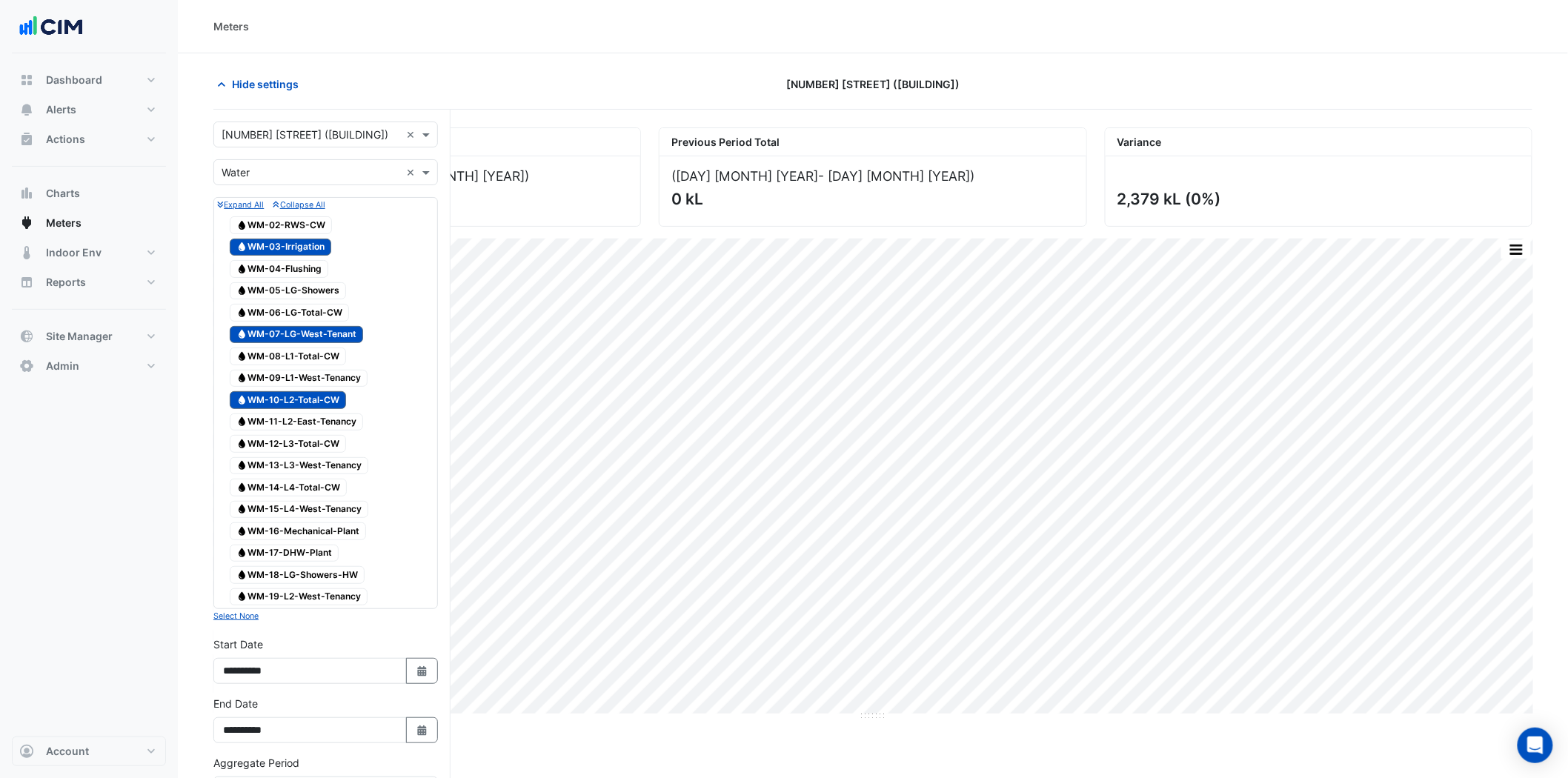 click on "Water
WM-07-LG-West-Tenant" at bounding box center [296, 335] 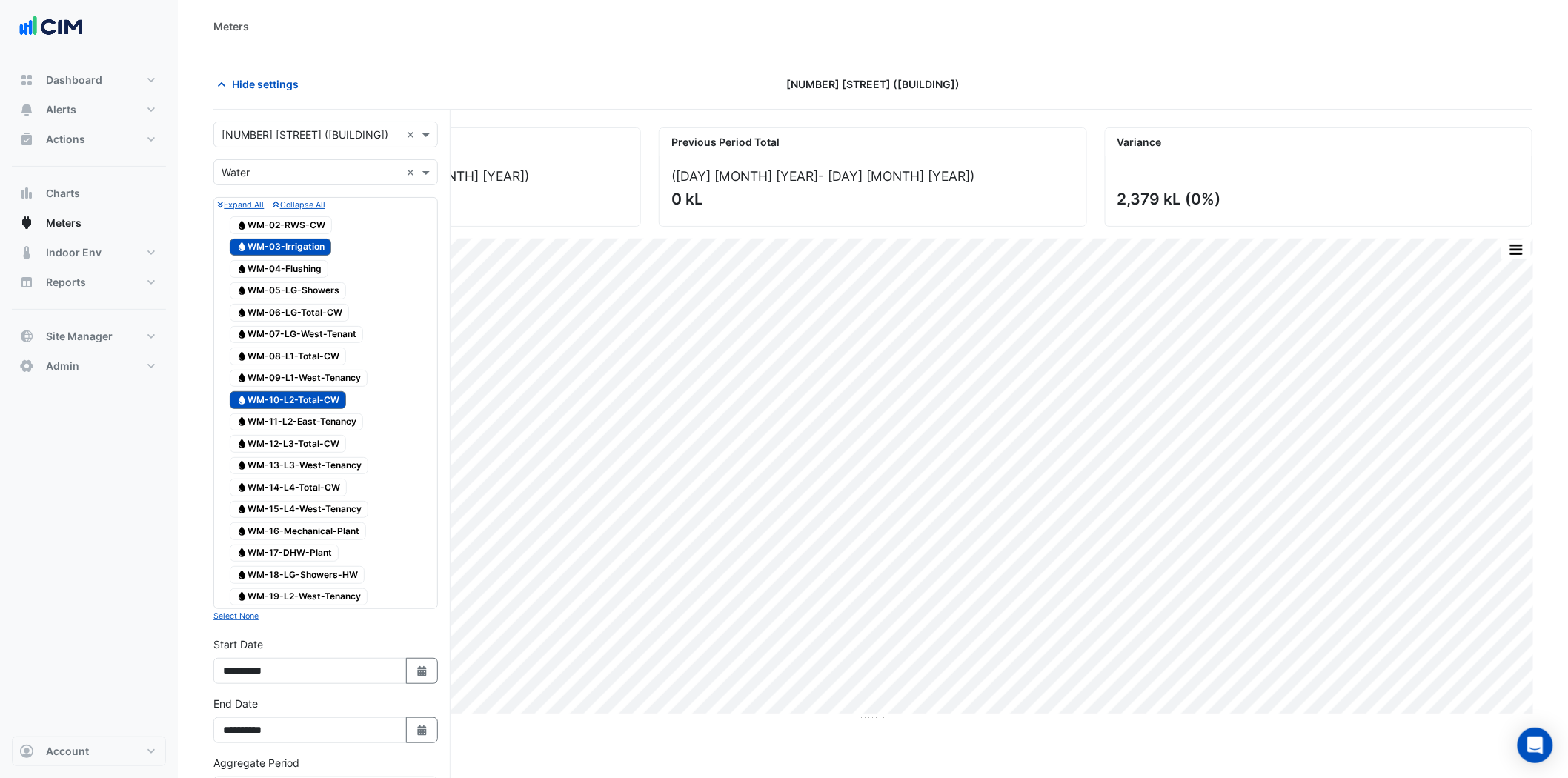 click on "Water
WM-10-L2-Total-CW" at bounding box center [288, 400] 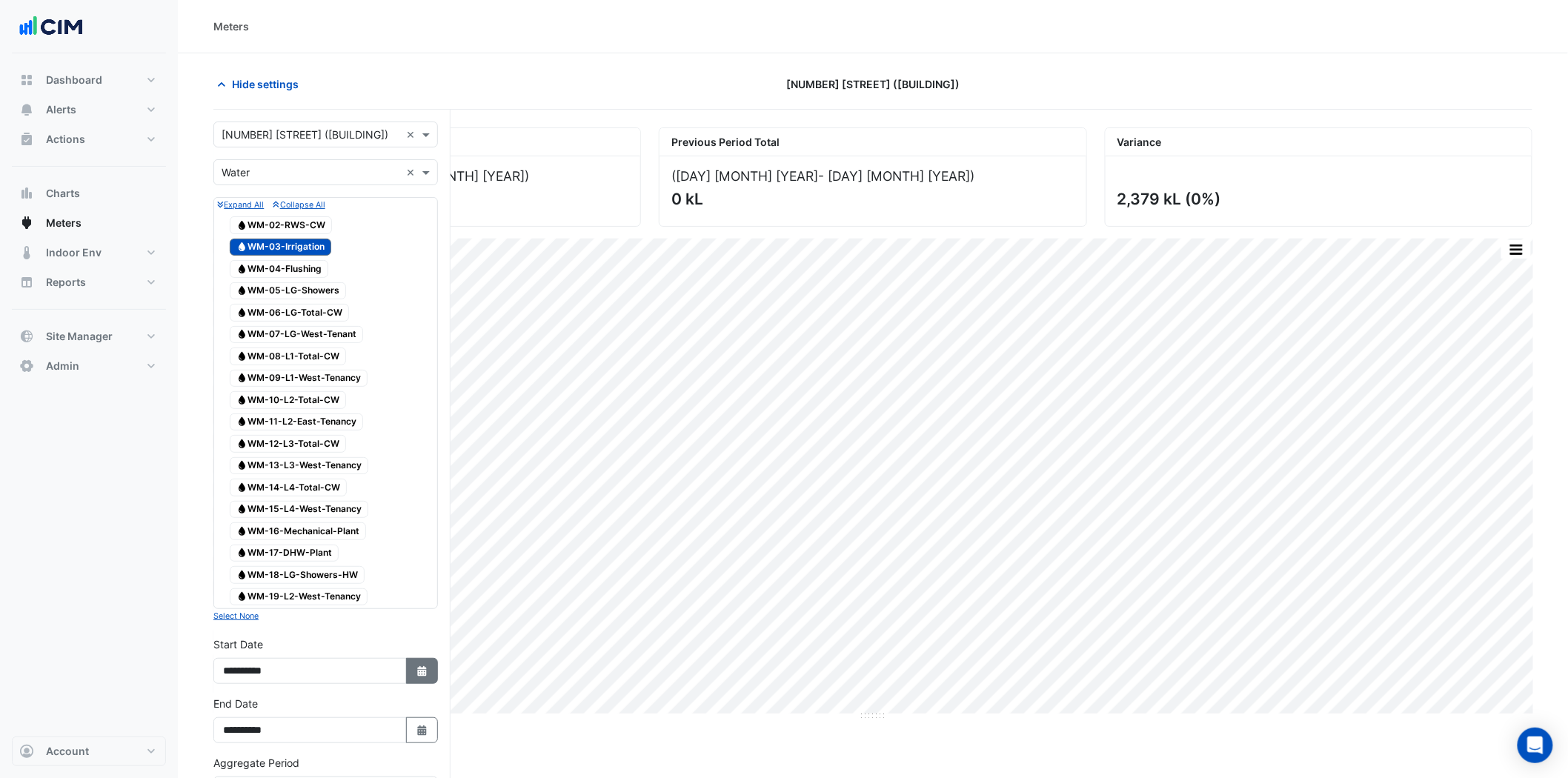 click on "Select Date" at bounding box center [422, 671] 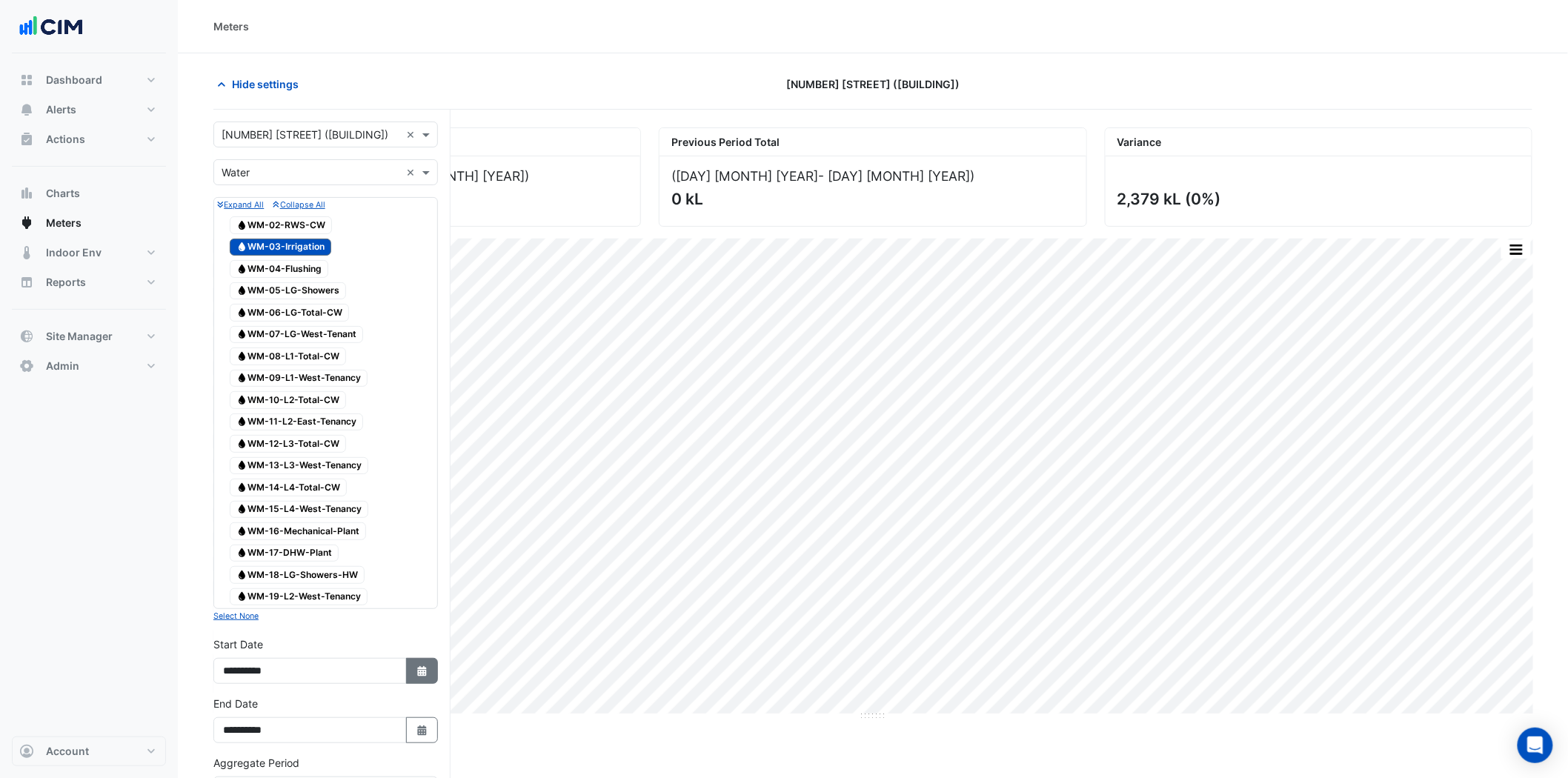select on "*" 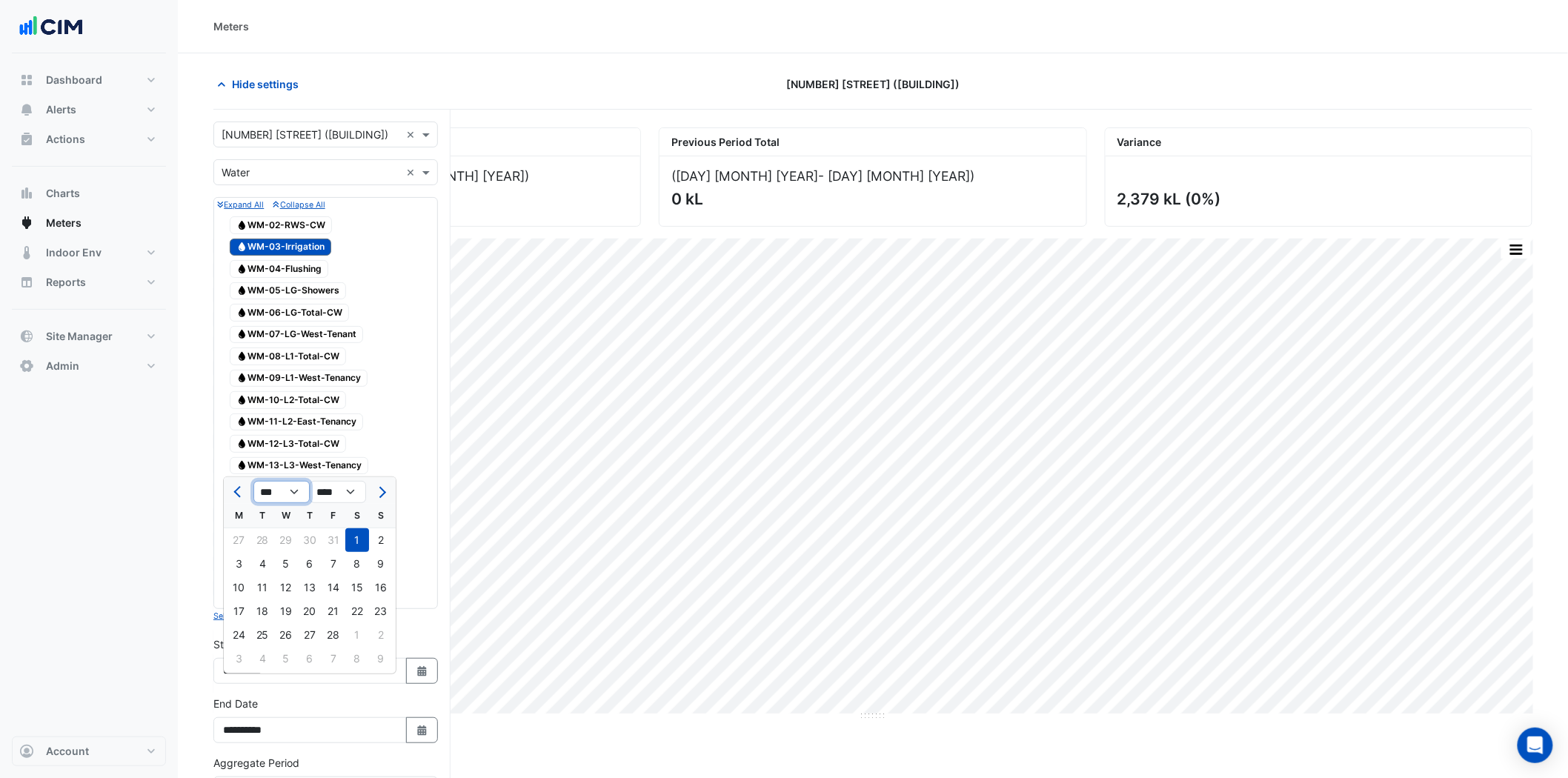 click on "*** *** *** *** *** *** ***" 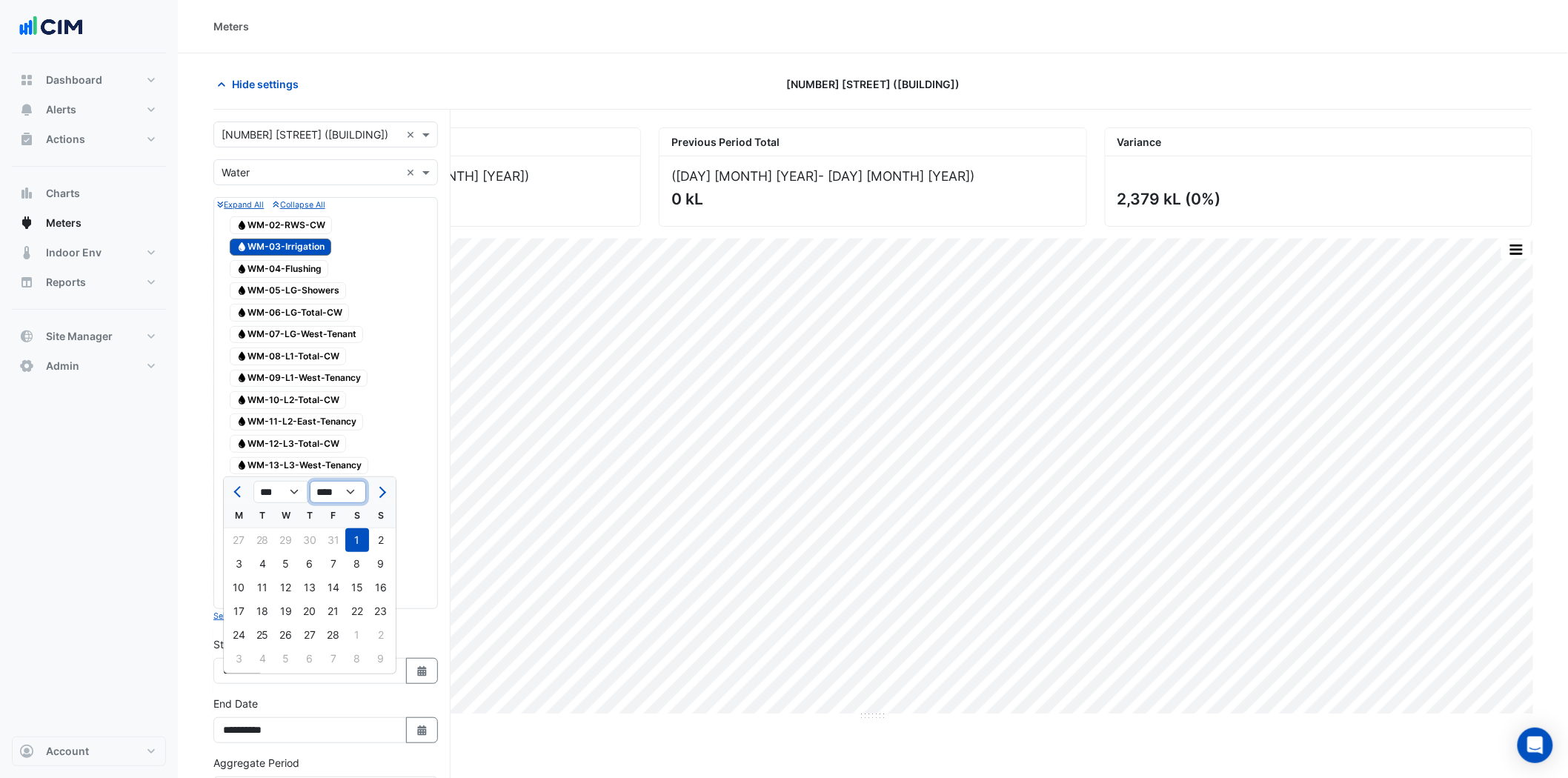 drag, startPoint x: 322, startPoint y: 491, endPoint x: 323, endPoint y: 501, distance: 10.049876 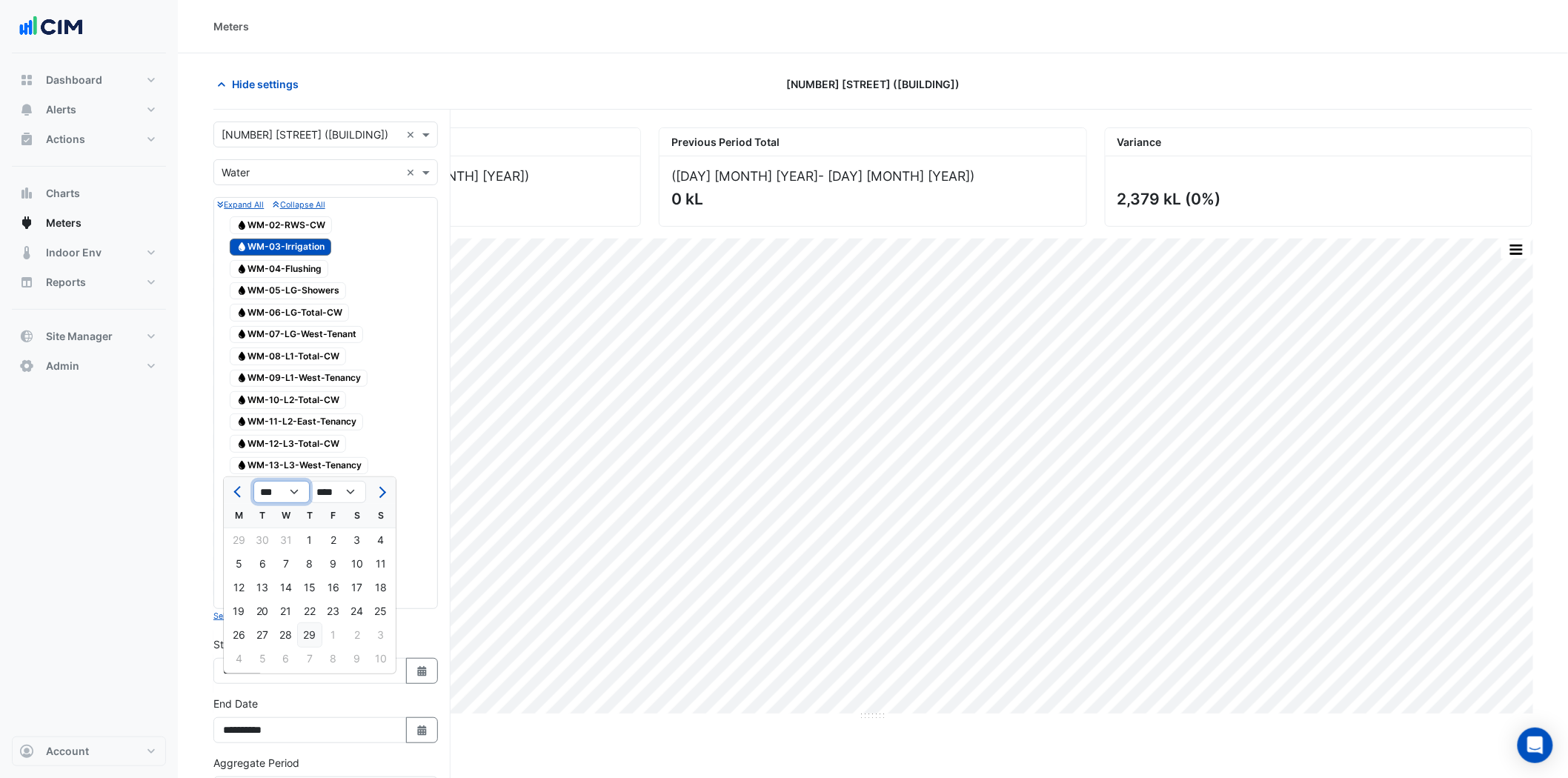 drag, startPoint x: 282, startPoint y: 490, endPoint x: 311, endPoint y: 635, distance: 147.87157 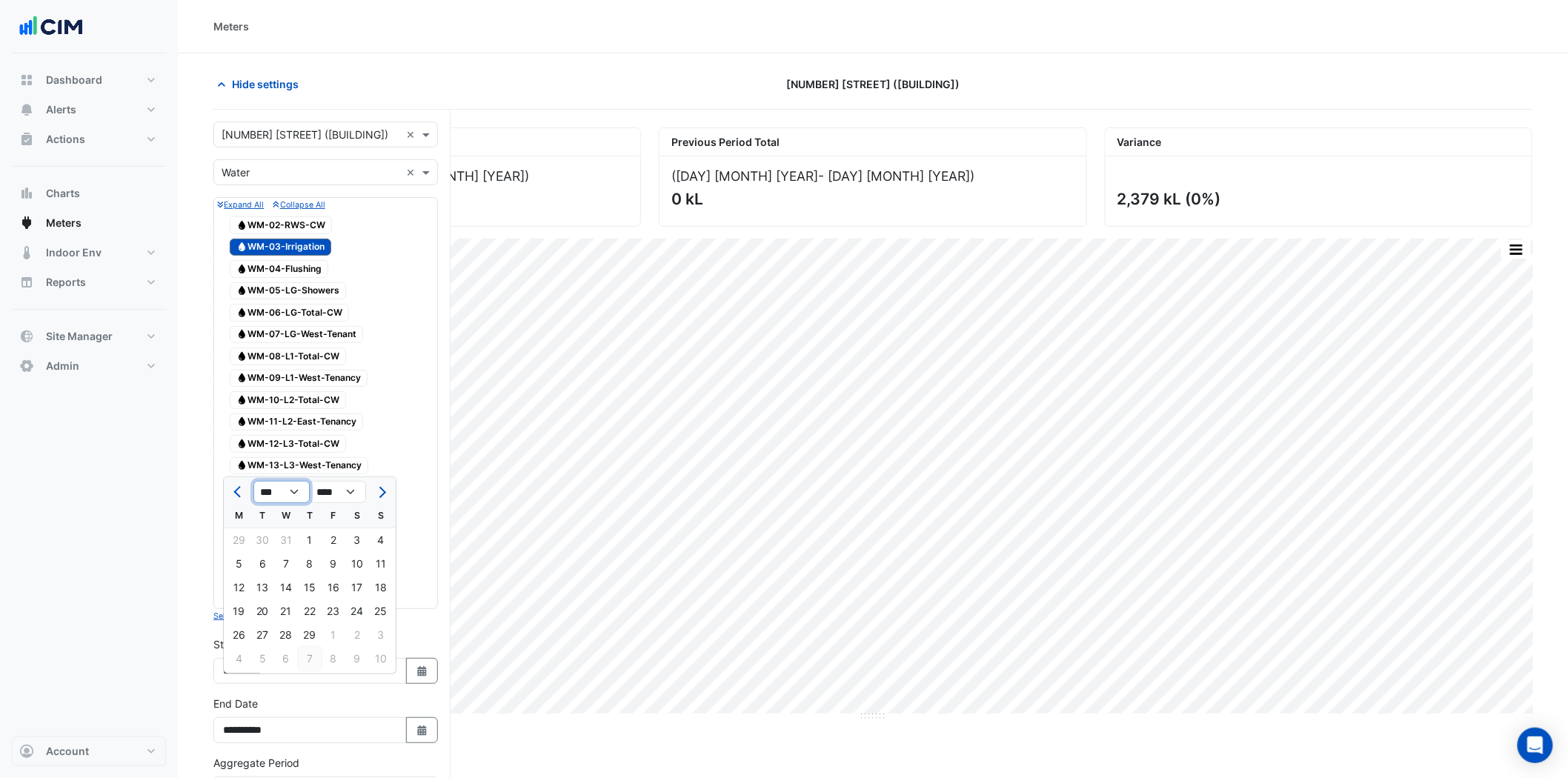 click on "*** *** *** *** *** *** *** *** *** *** *** ***" 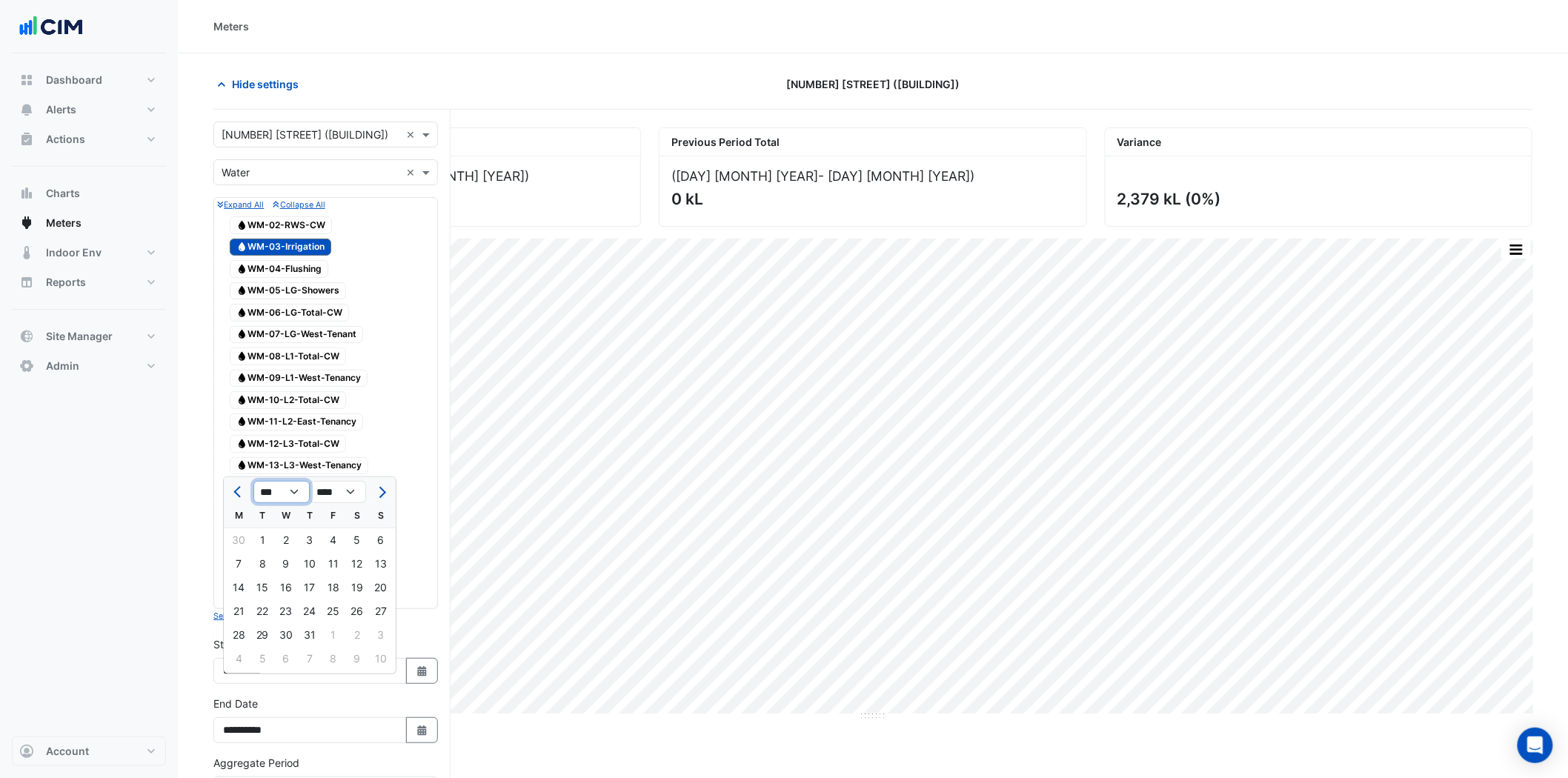 click on "*** *** *** *** *** *** *** *** *** *** *** ***" 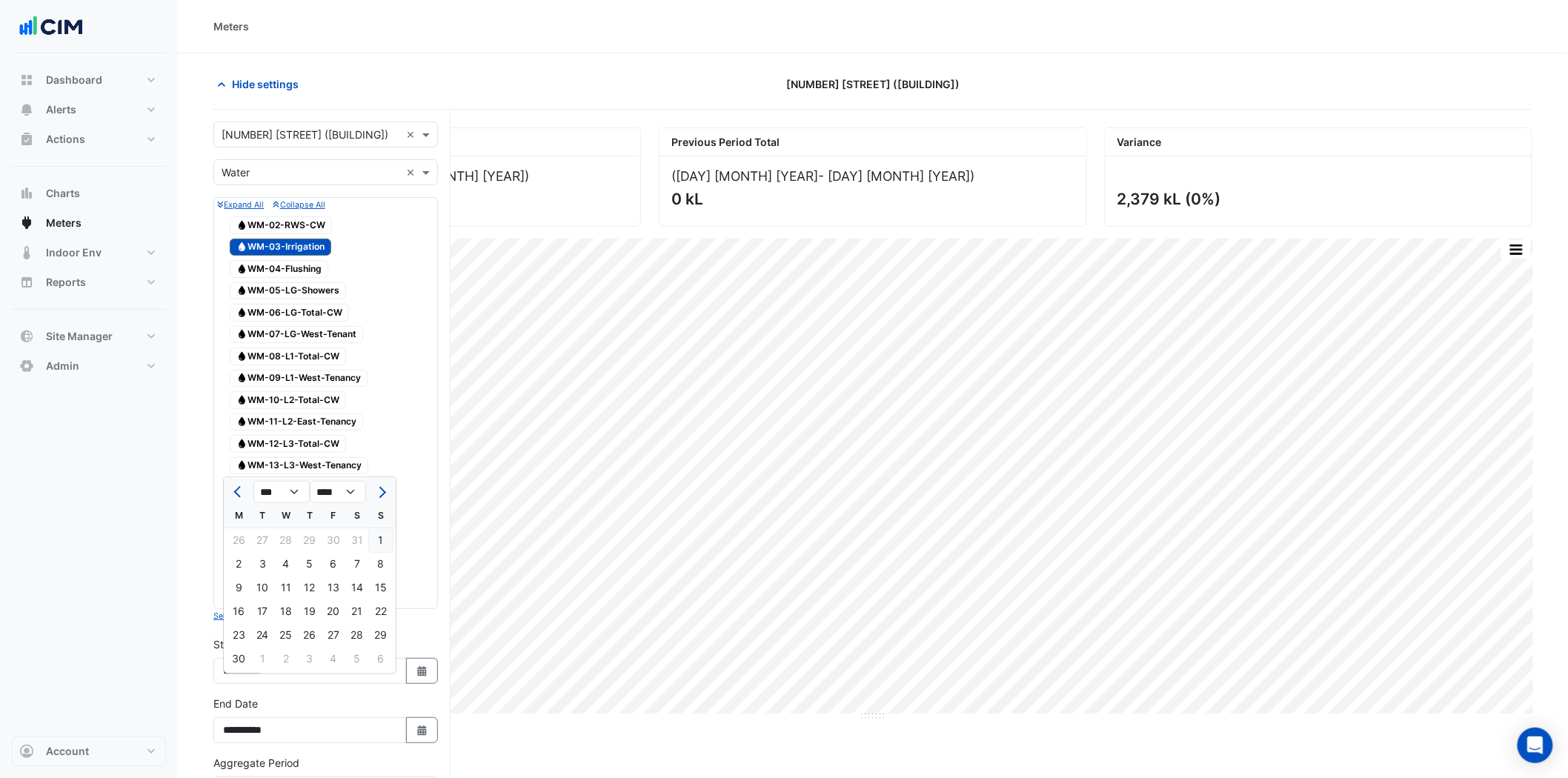 drag, startPoint x: 373, startPoint y: 536, endPoint x: 478, endPoint y: 731, distance: 221.47235 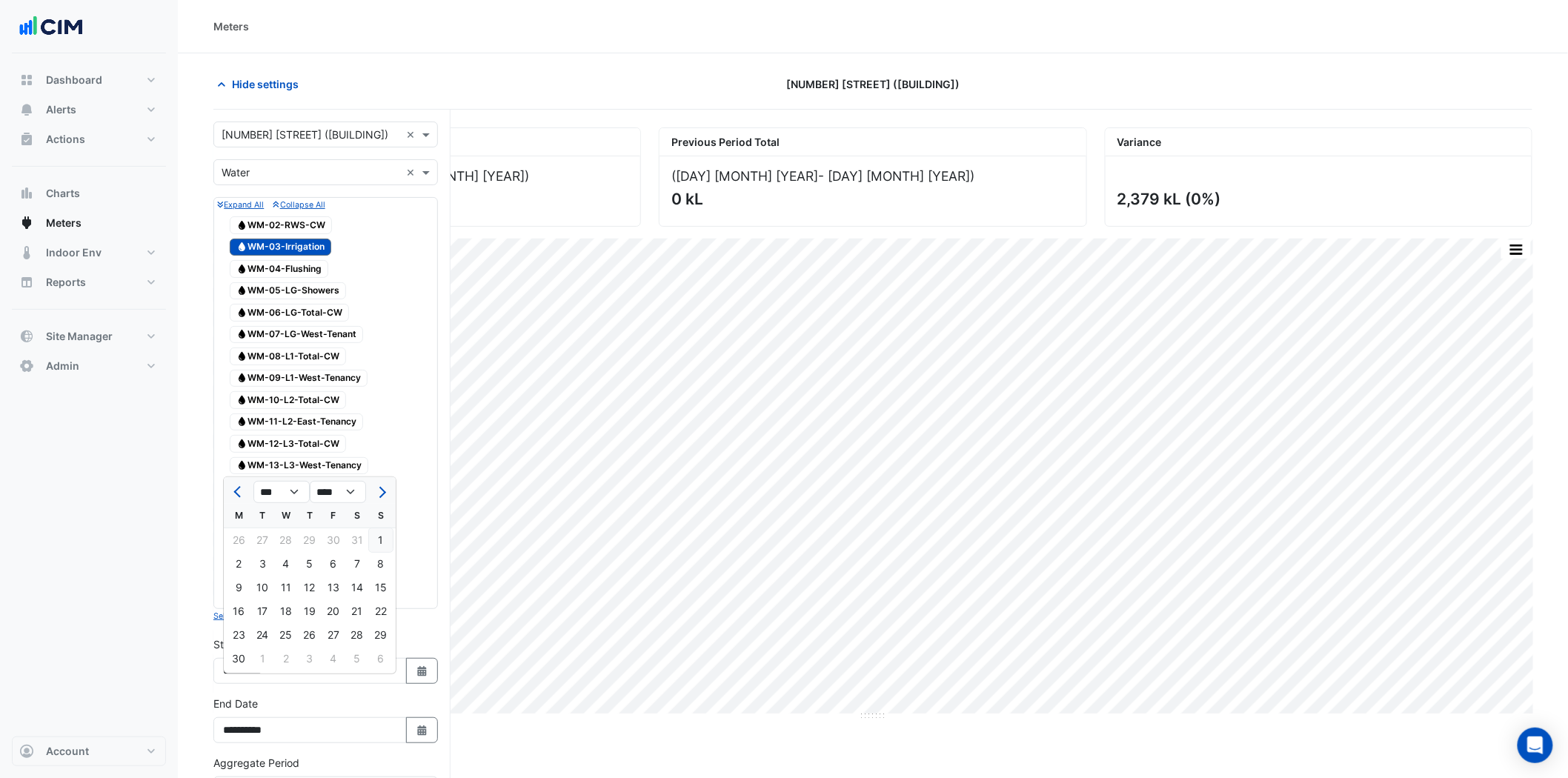 type on "**********" 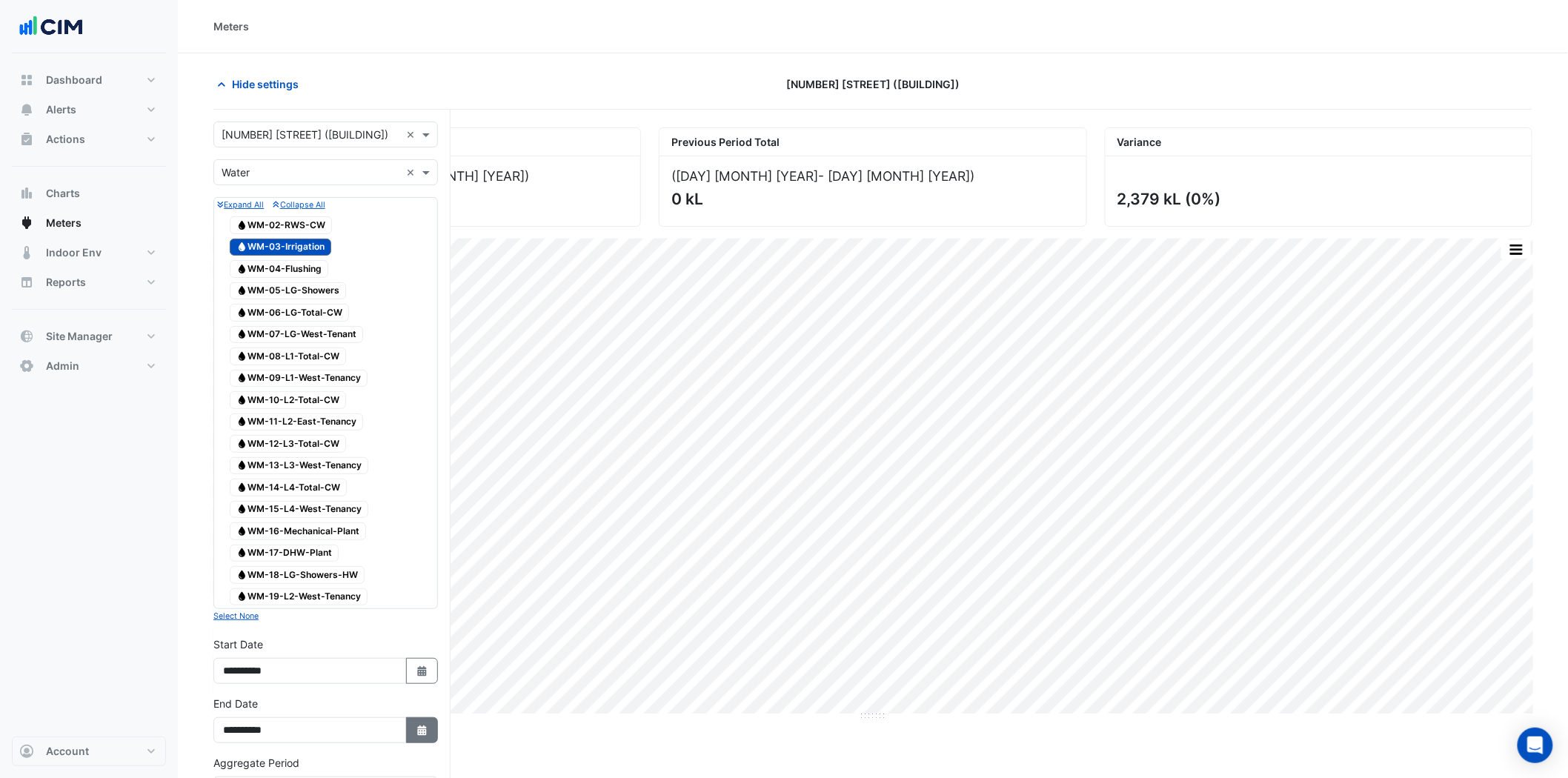 click 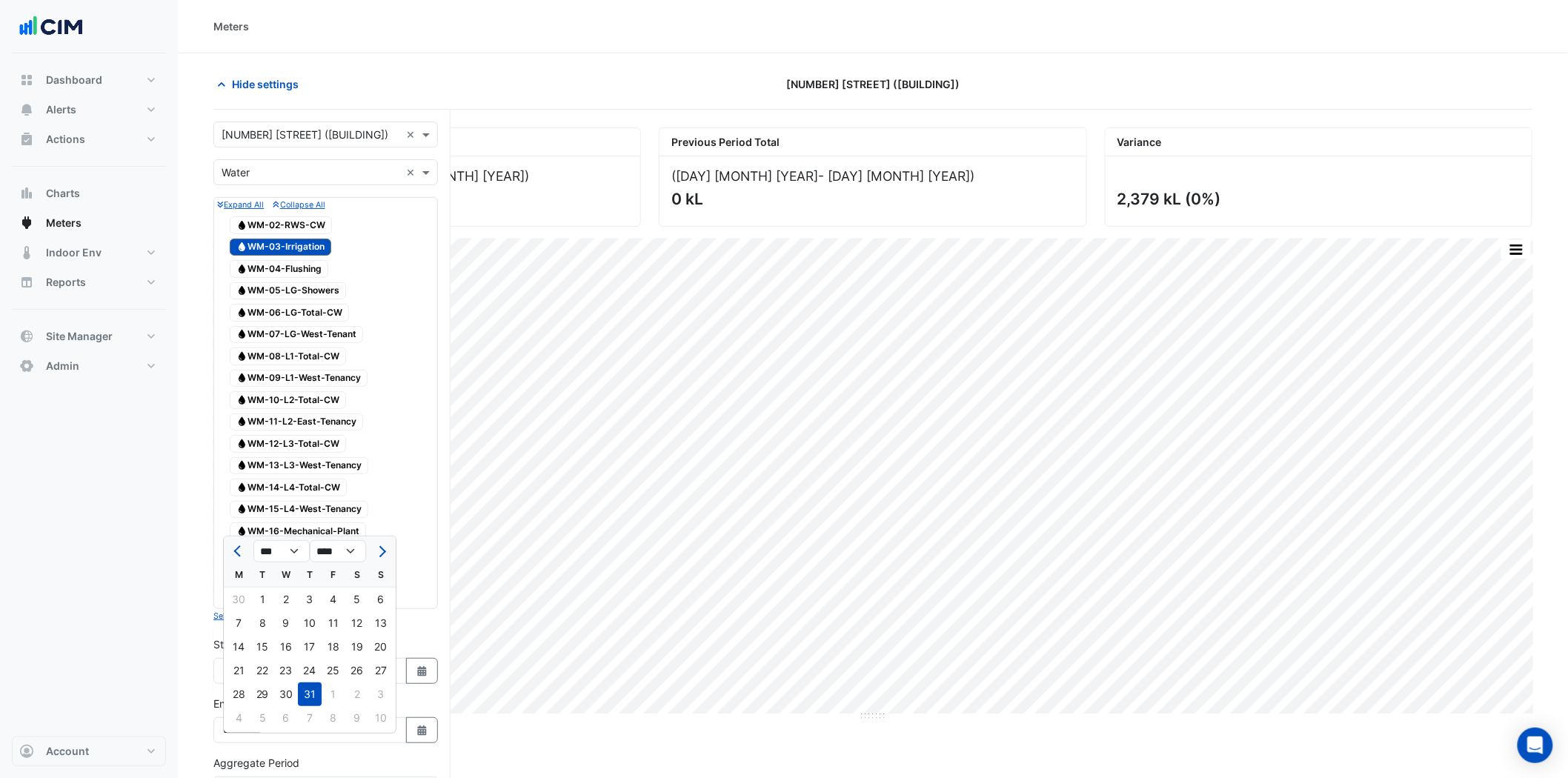 click on "**********" at bounding box center [325, 719] 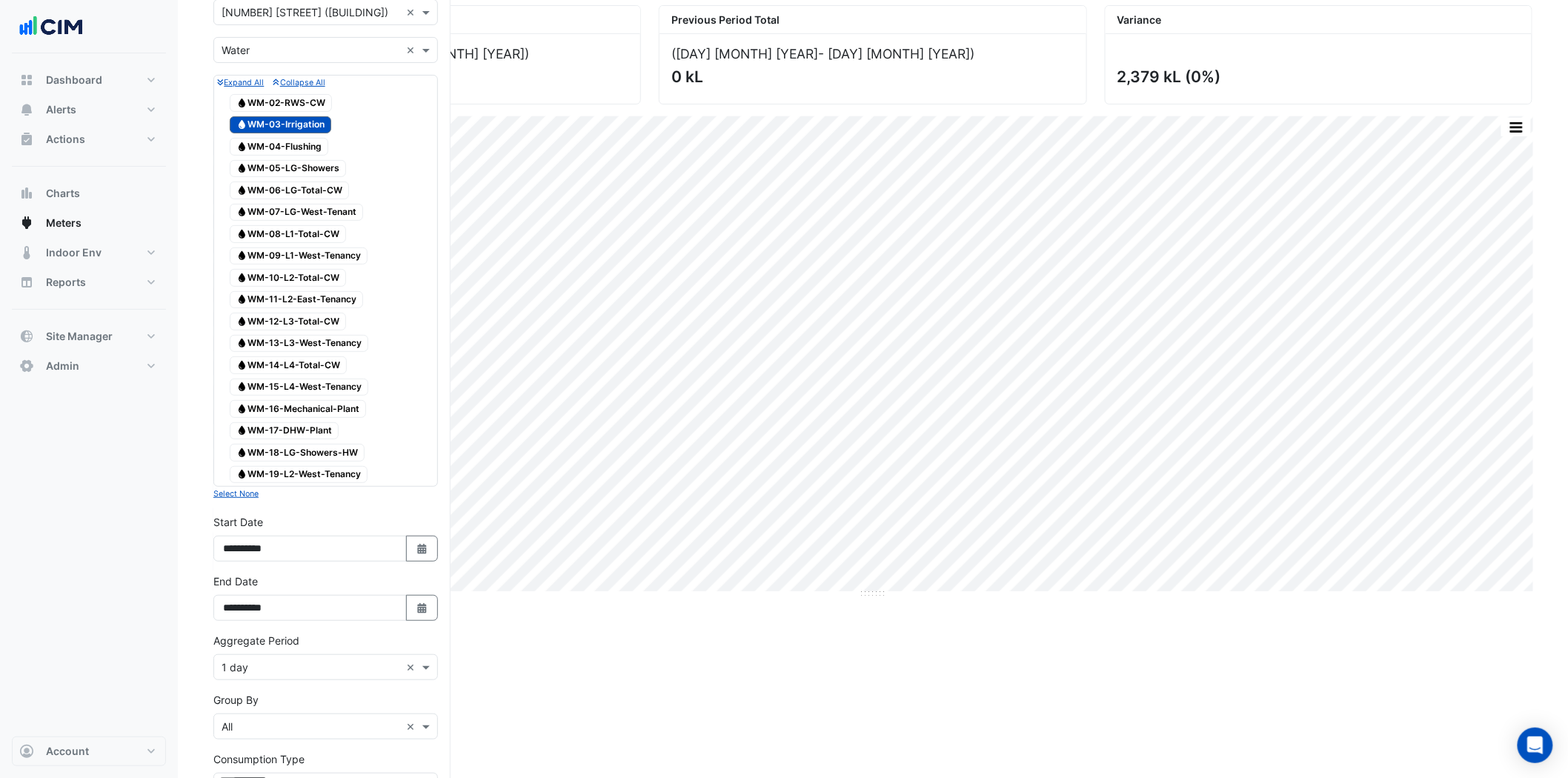 scroll, scrollTop: 329, scrollLeft: 0, axis: vertical 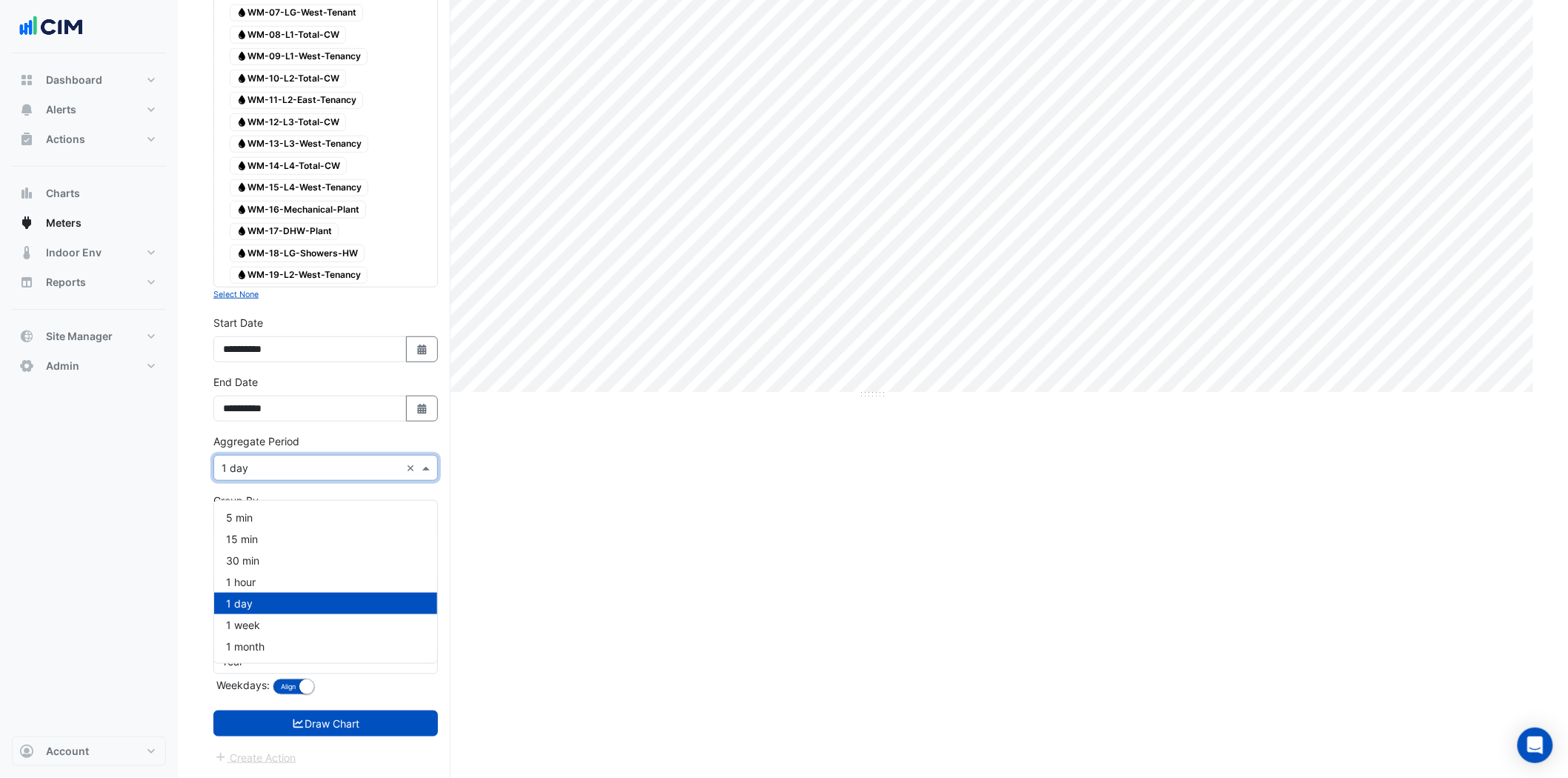 click on "Aggregate Period × 1 day ×" at bounding box center [325, 468] 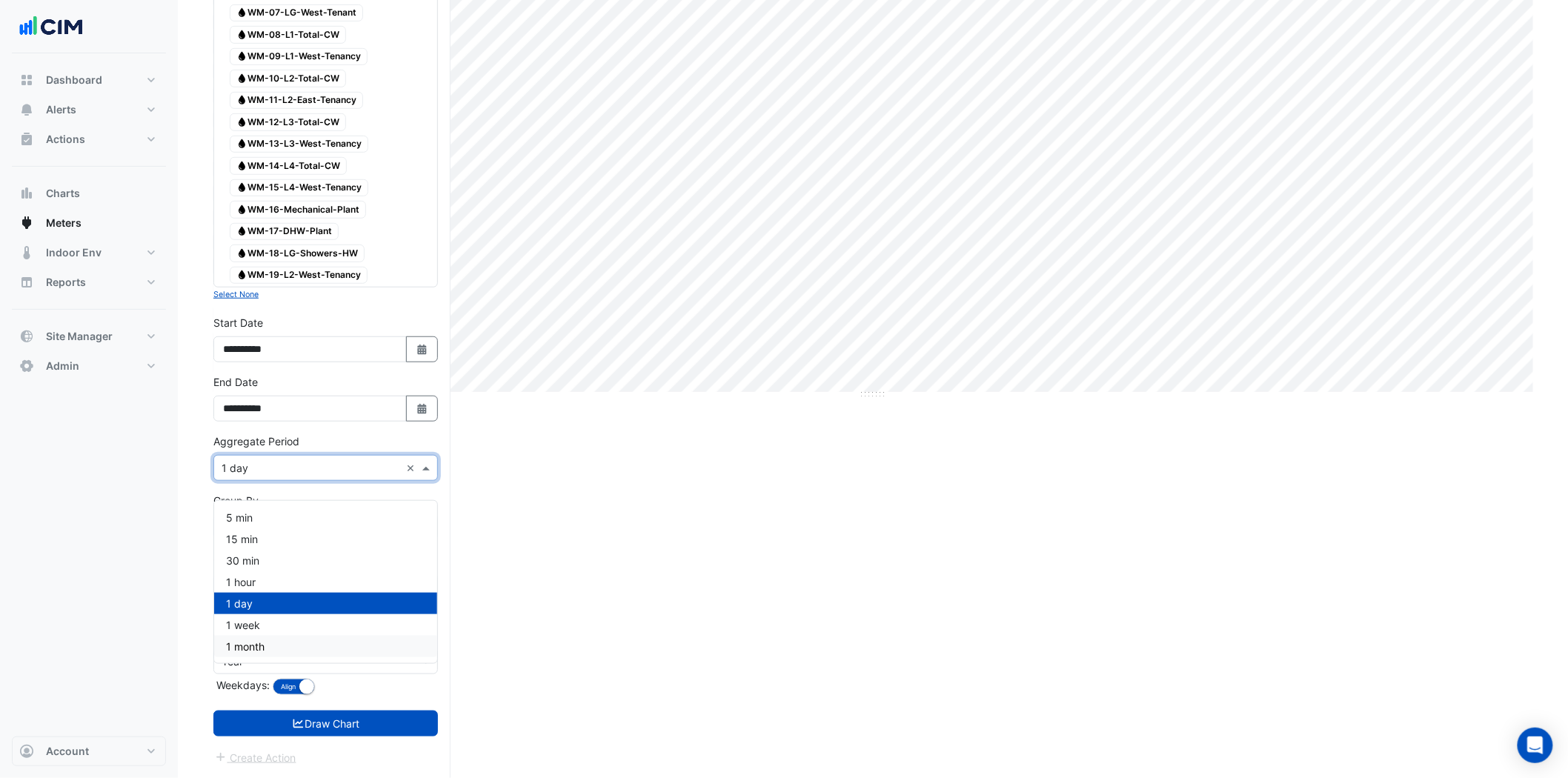 click on "1 month" at bounding box center (325, 646) 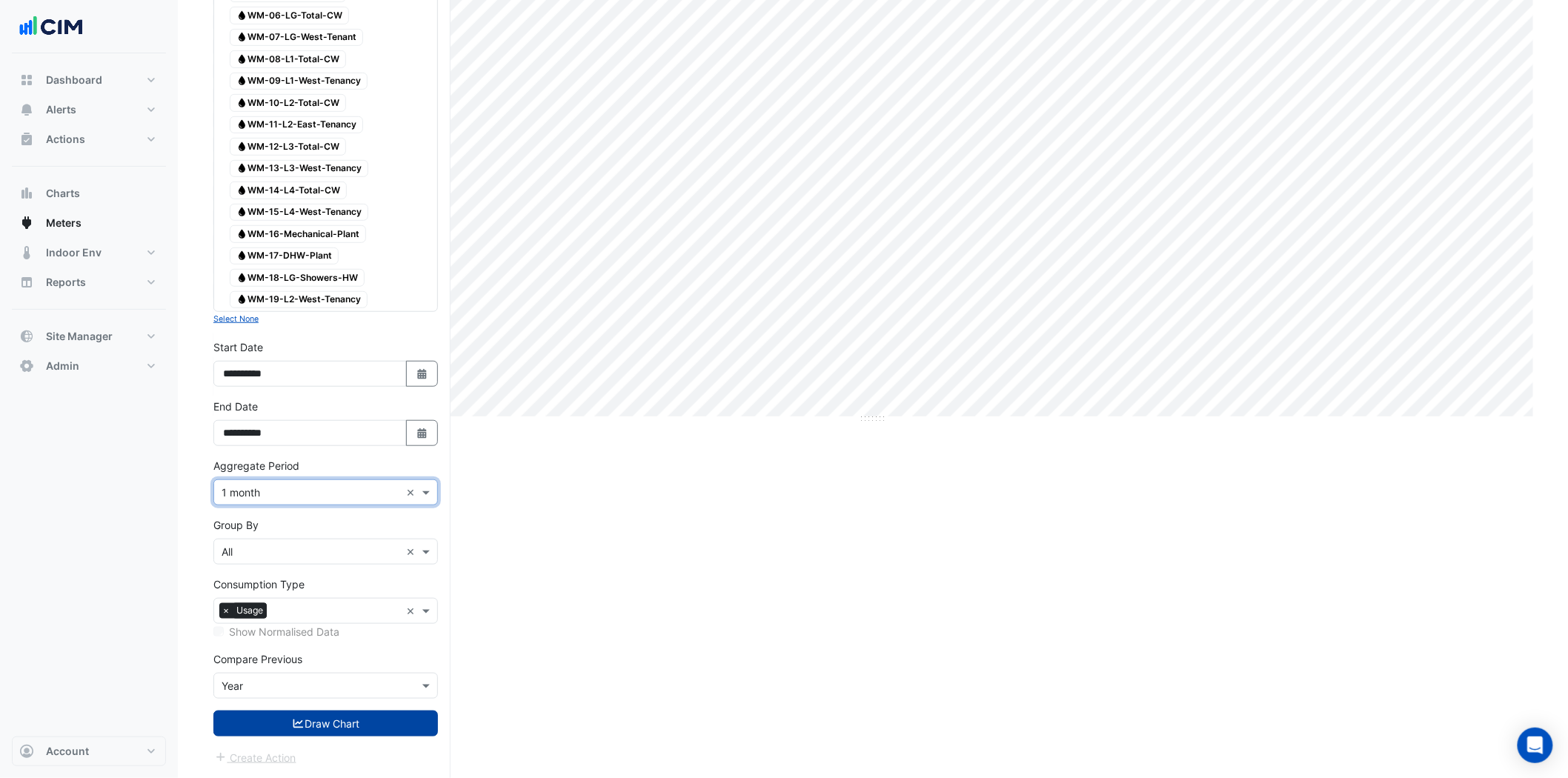 drag, startPoint x: 322, startPoint y: 726, endPoint x: 400, endPoint y: 711, distance: 79.429214 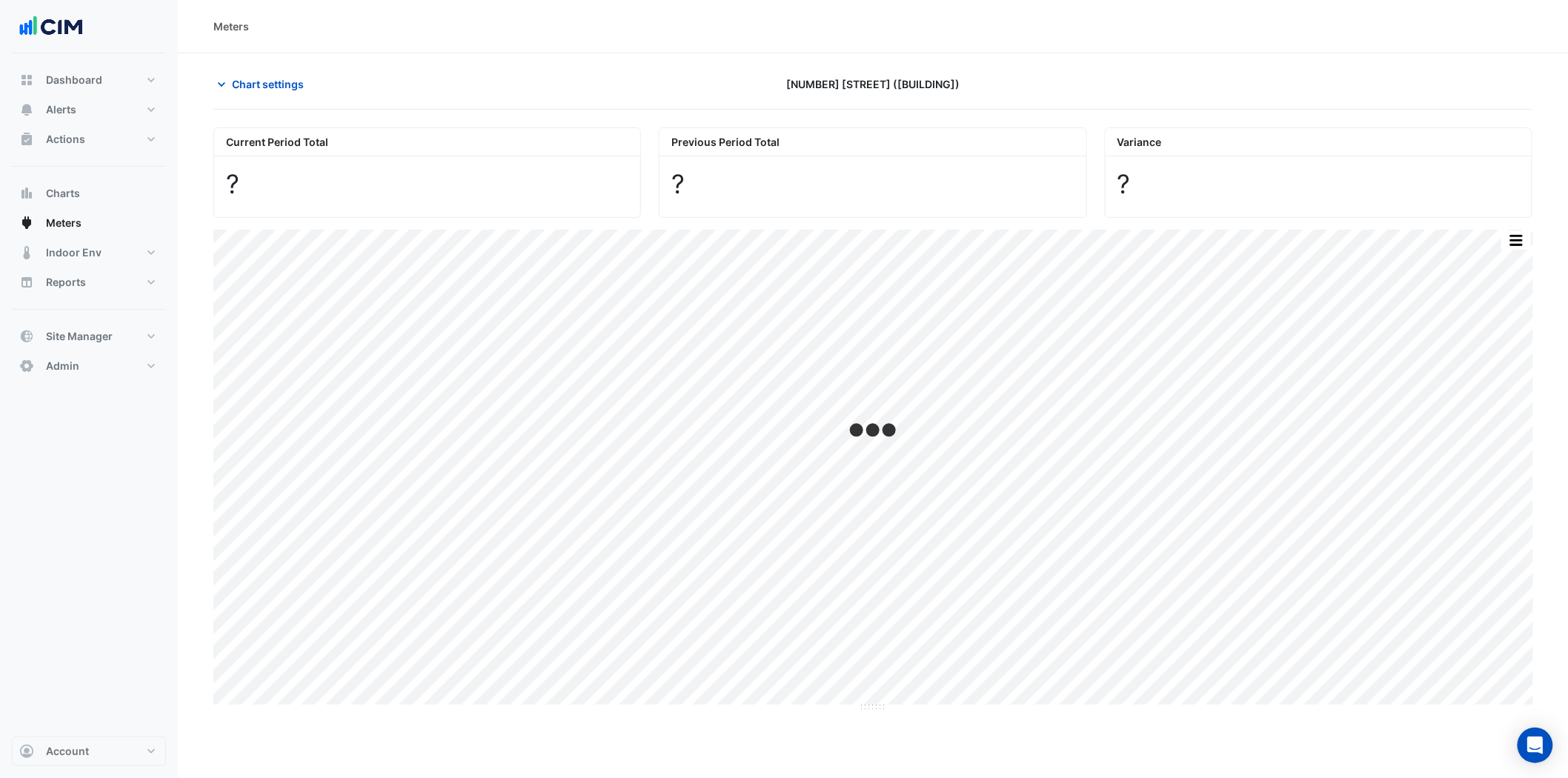 scroll, scrollTop: 0, scrollLeft: 0, axis: both 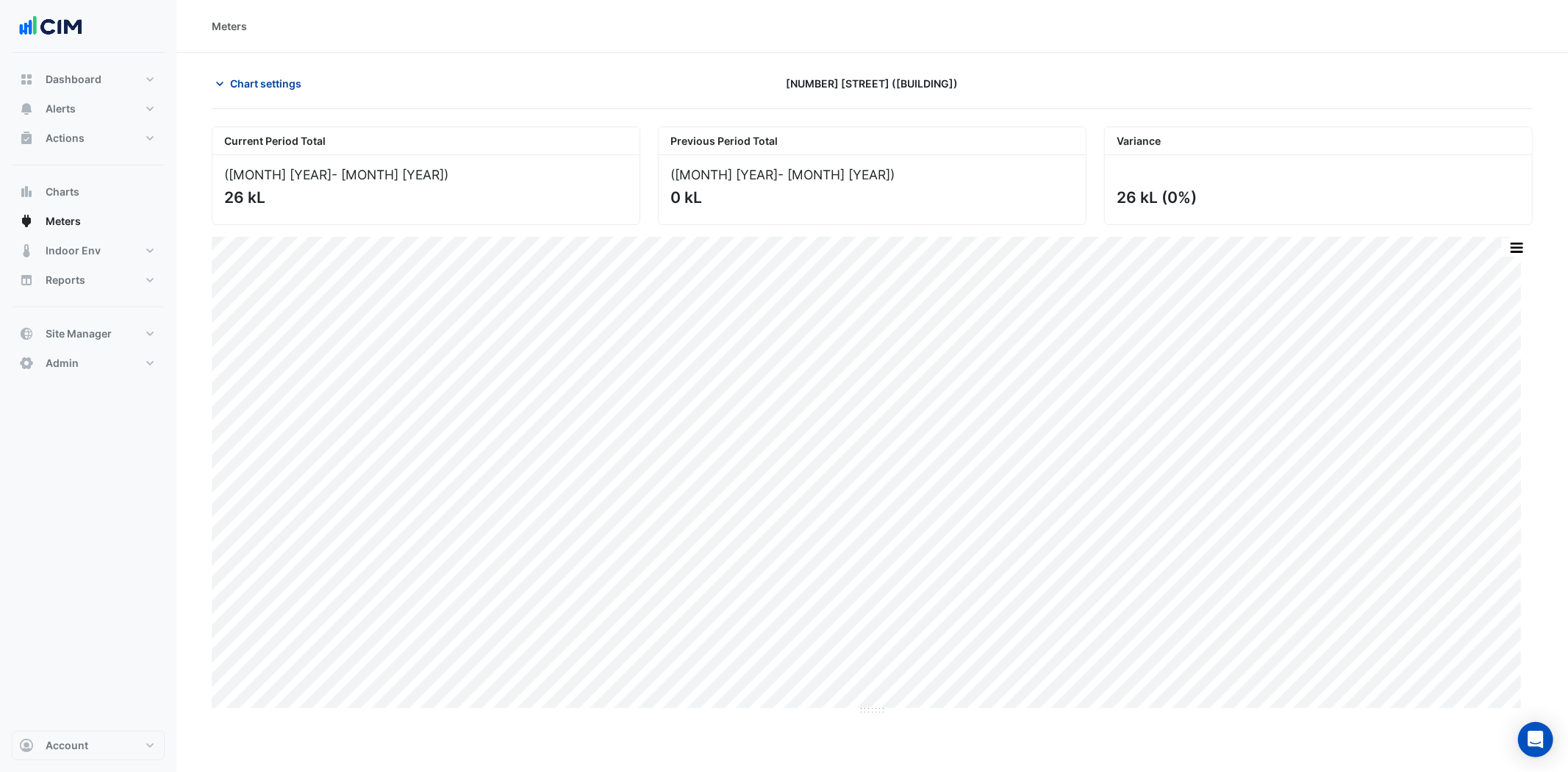 click on "Chart settings" 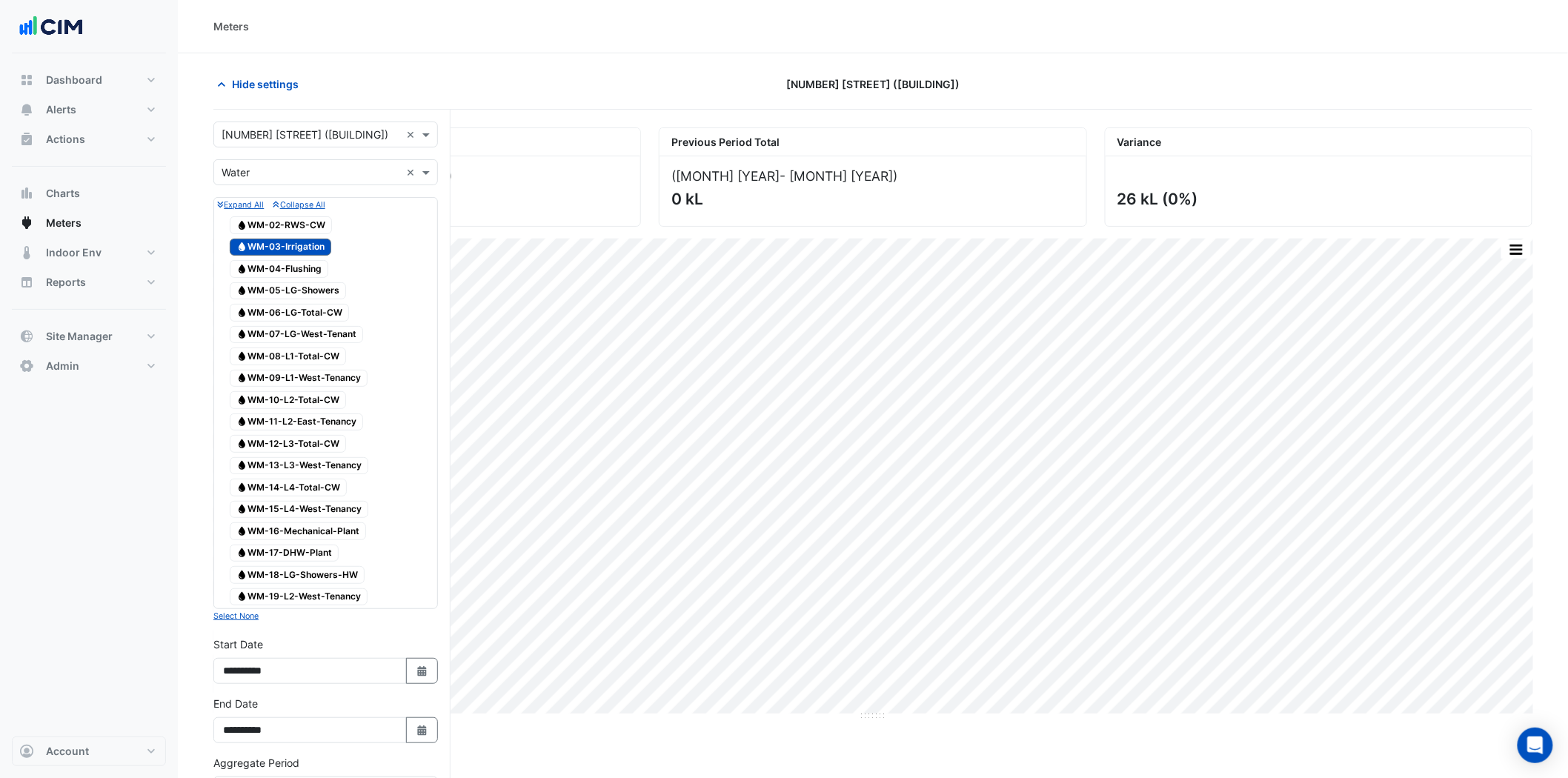 click on "Water
WM-03-Irrigation" at bounding box center (280, 247) 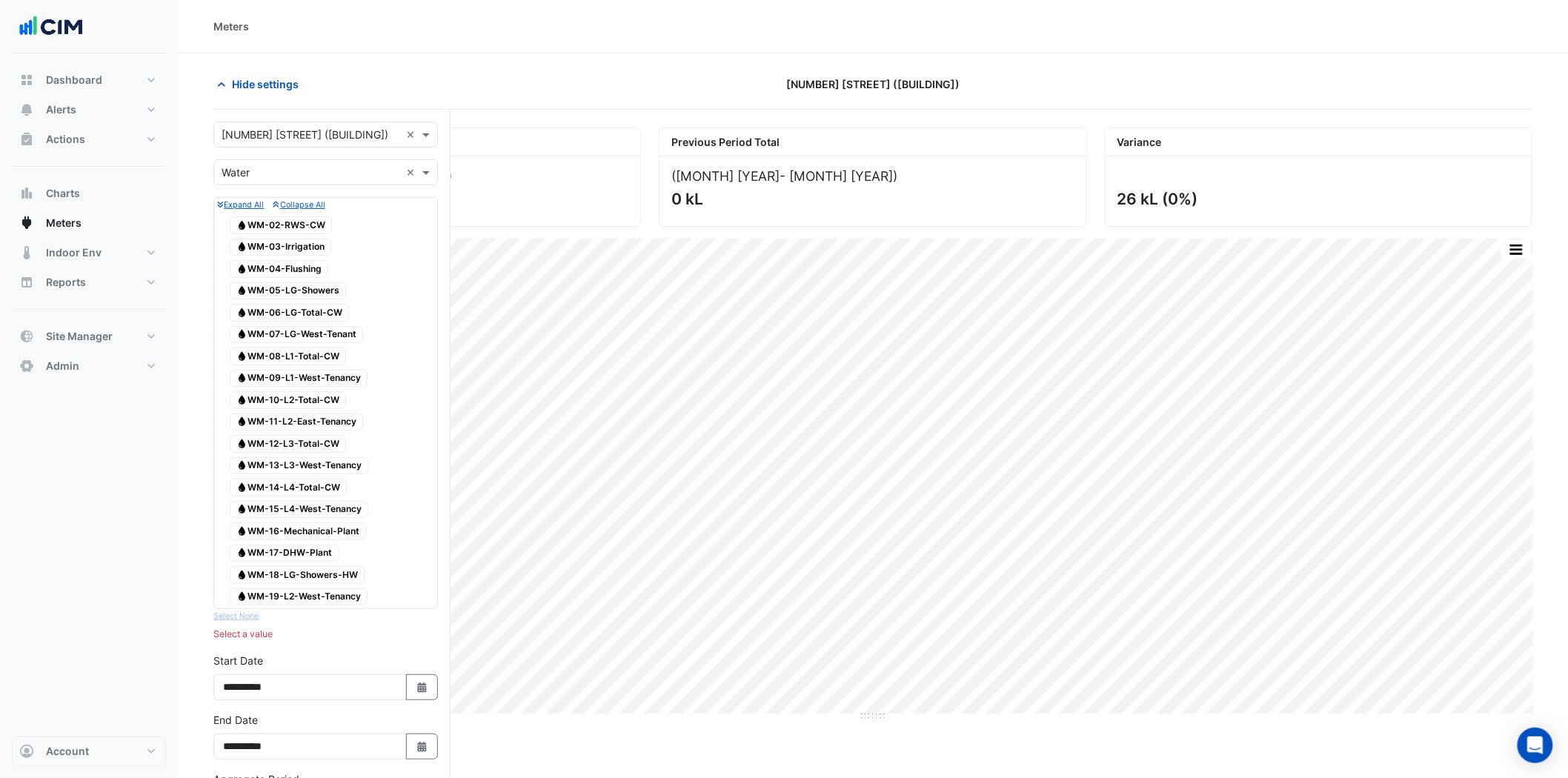 click on "Water
WM-02-RWS-CW" 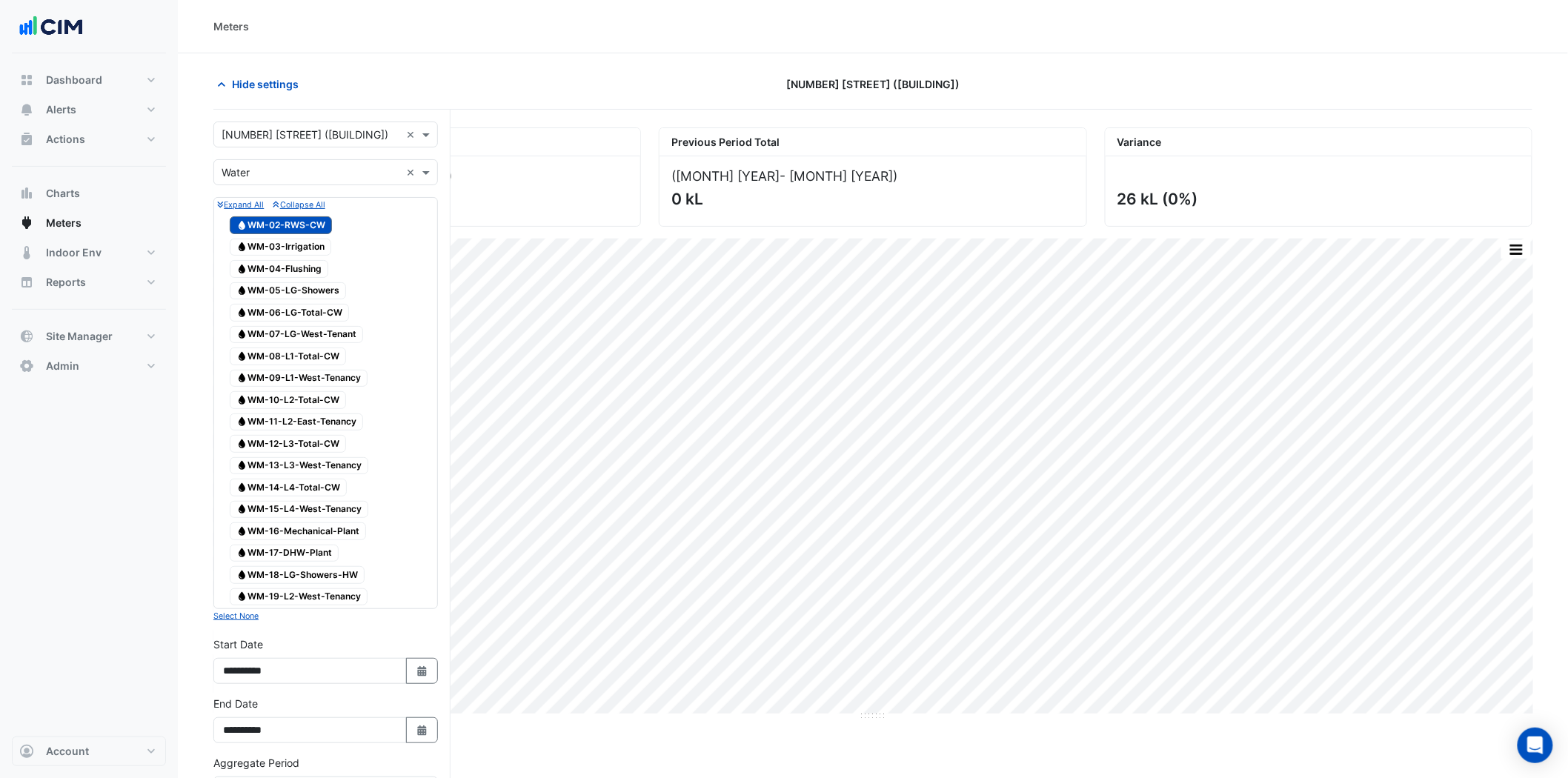 click on "Water
WM-03-Irrigation" at bounding box center (280, 247) 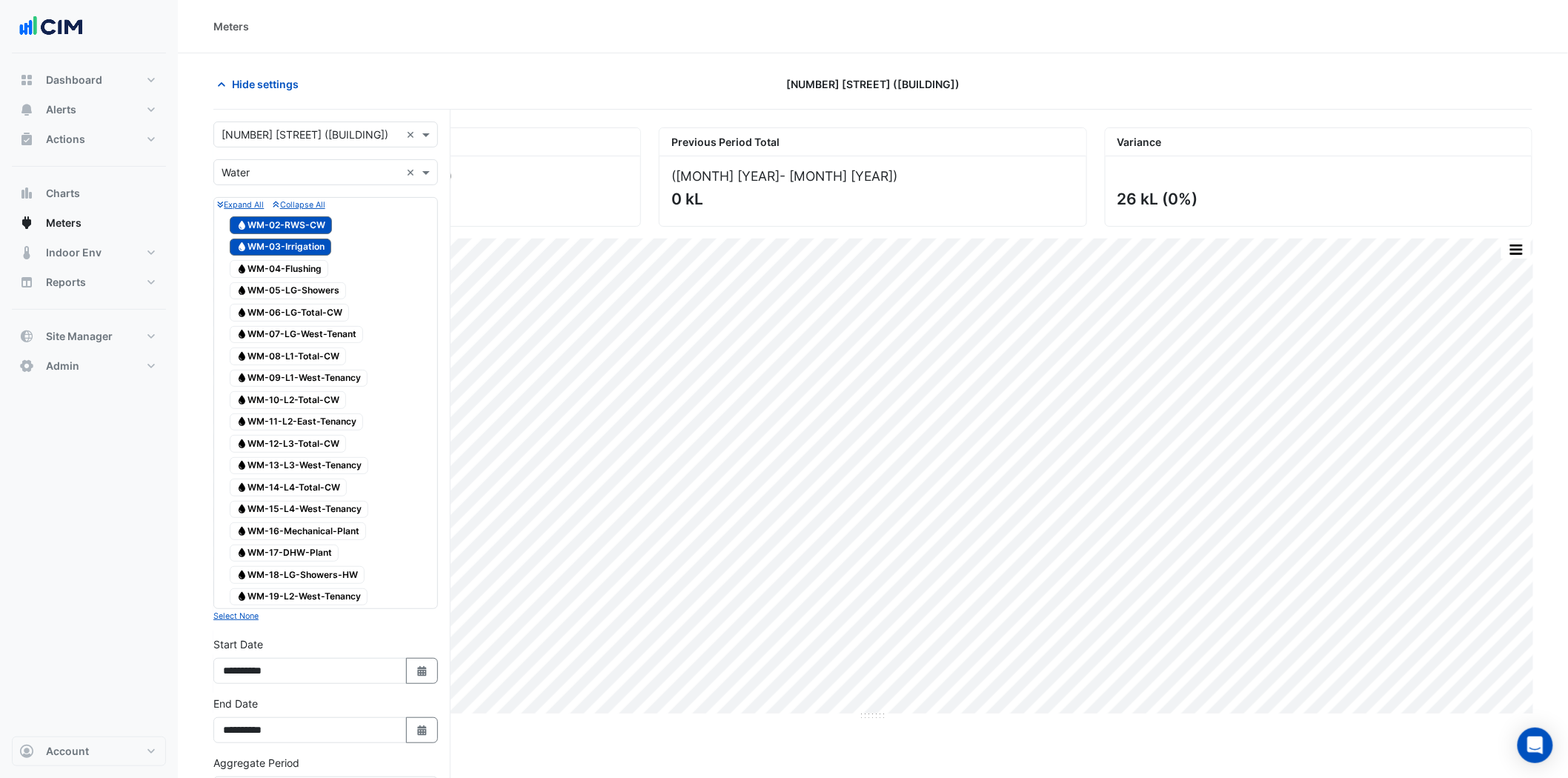 click on "Water
WM-05-LG-Showers" at bounding box center [288, 291] 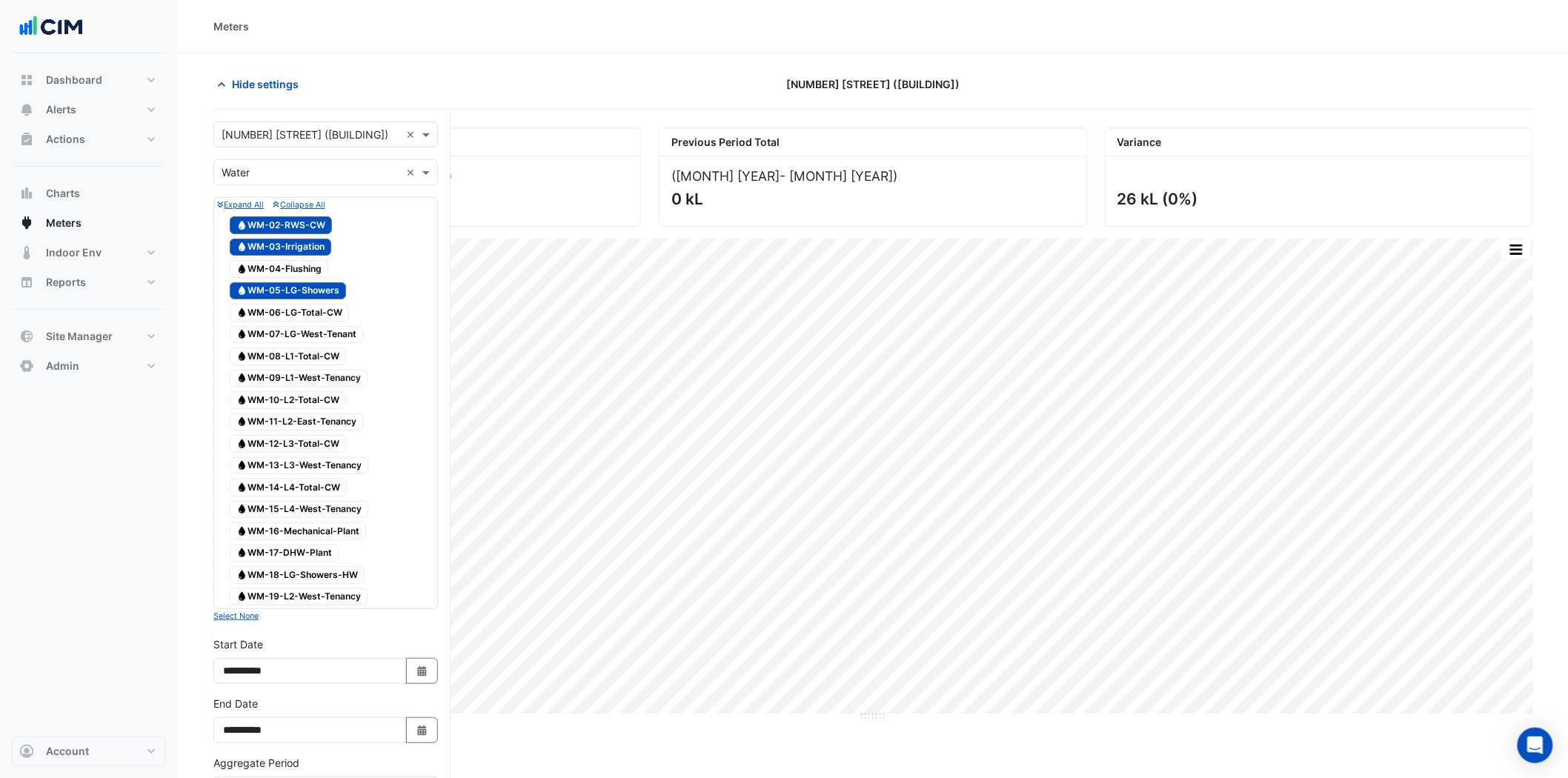 click on "Water
WM-04-Flushing" at bounding box center (279, 269) 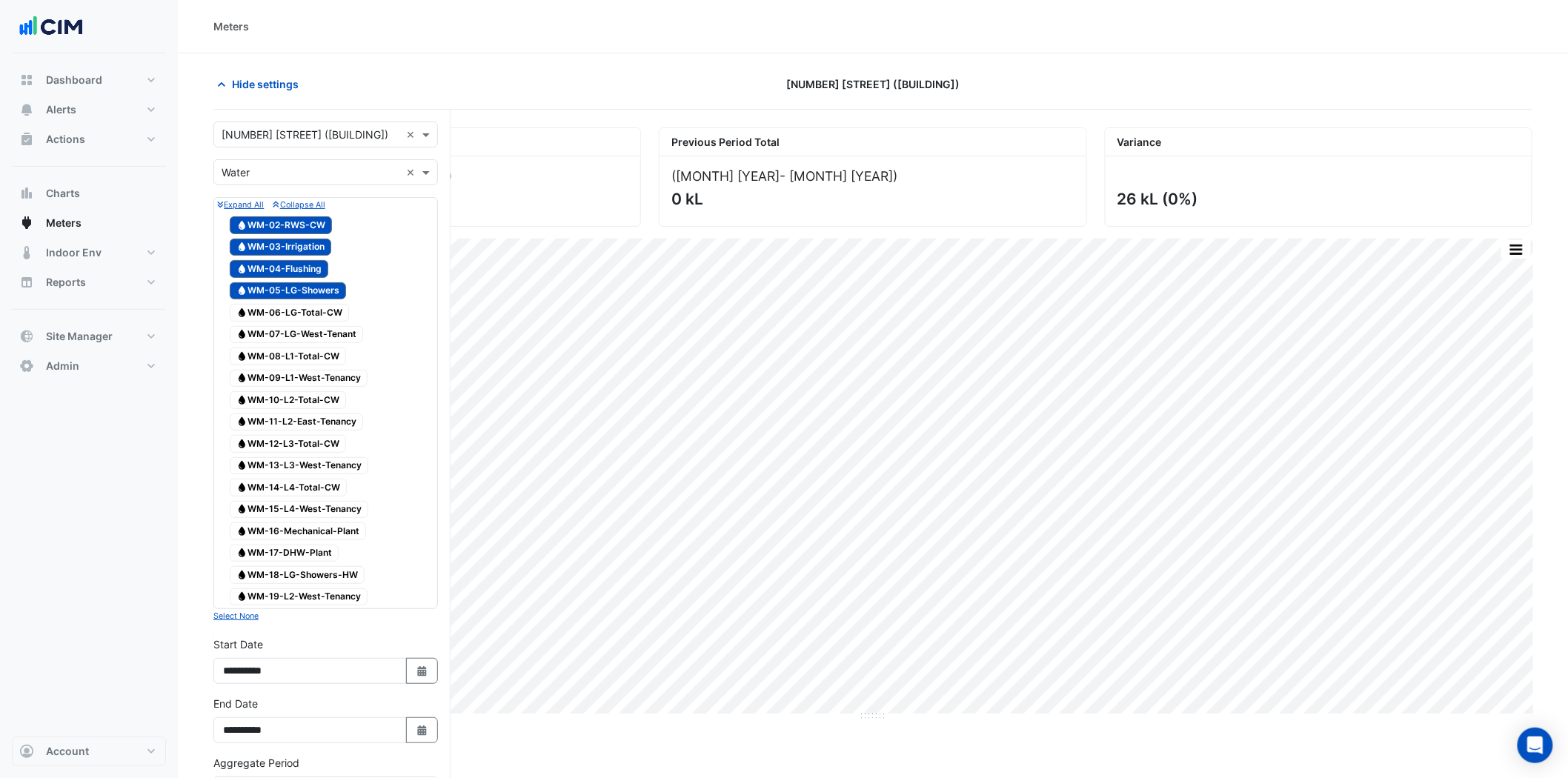 drag, startPoint x: 295, startPoint y: 311, endPoint x: 299, endPoint y: 337, distance: 26.30589 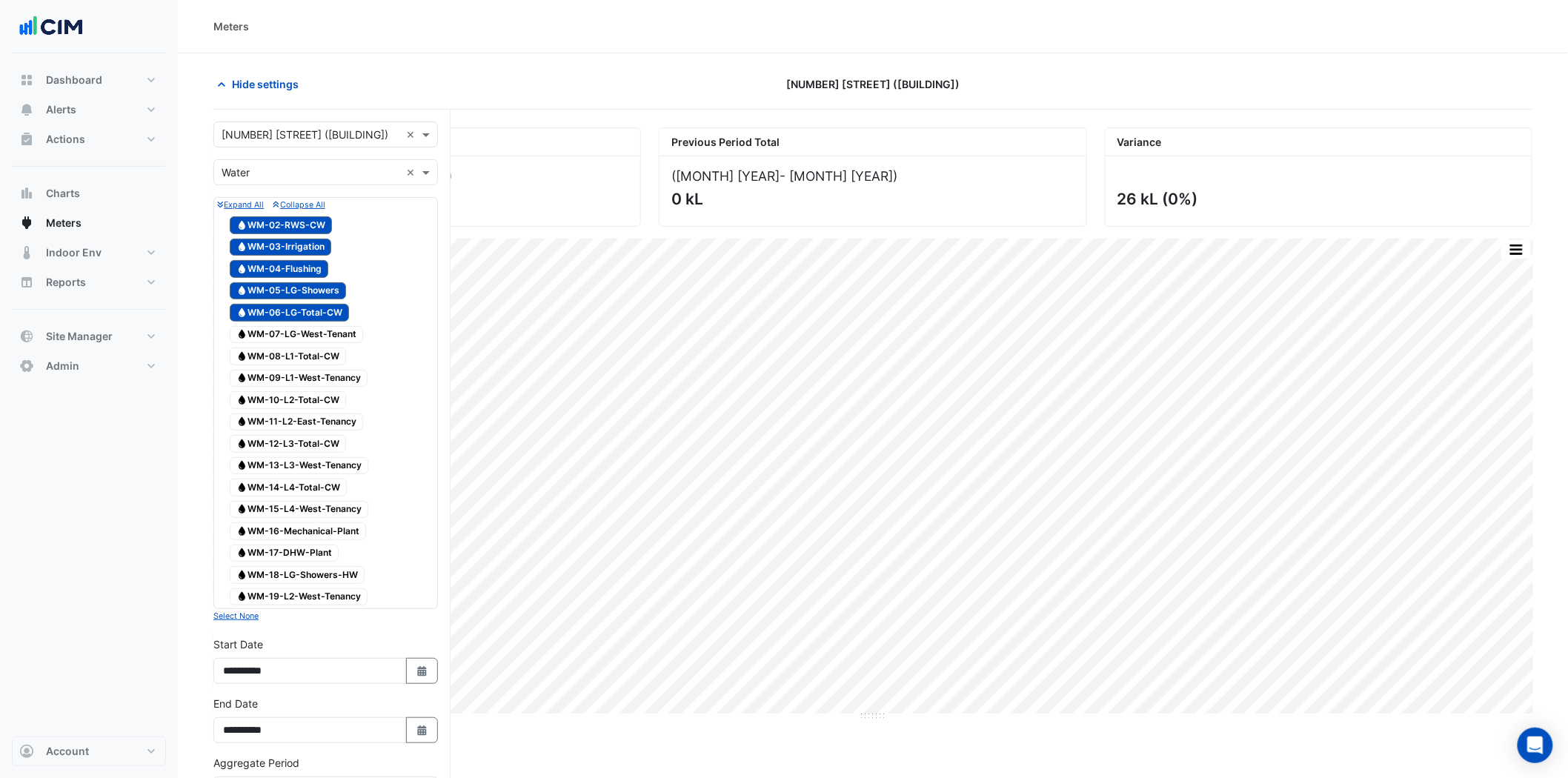 drag, startPoint x: 299, startPoint y: 338, endPoint x: 305, endPoint y: 374, distance: 36.496575 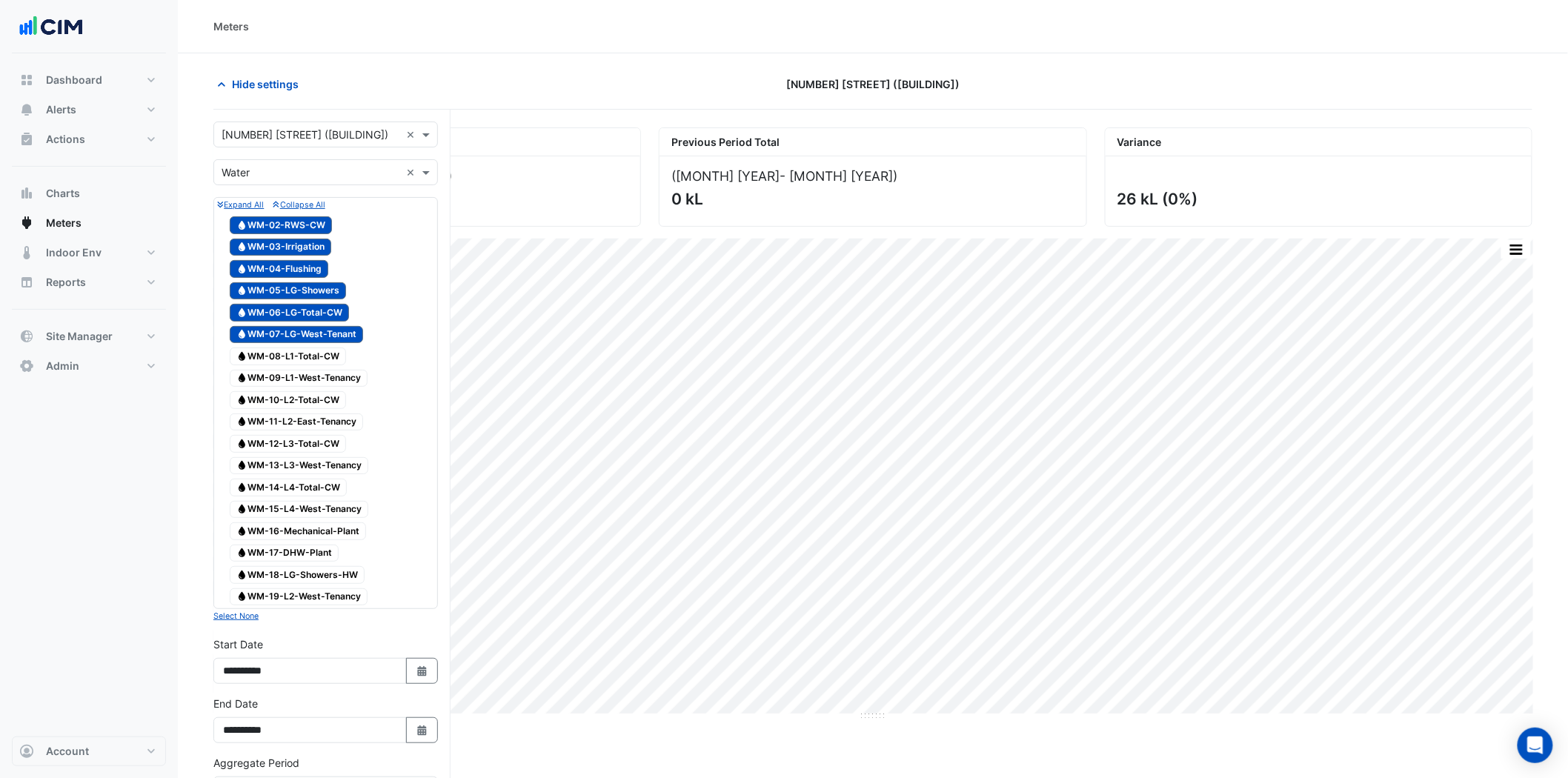 click on "Water
WM-08-L1-Total-CW" at bounding box center [288, 356] 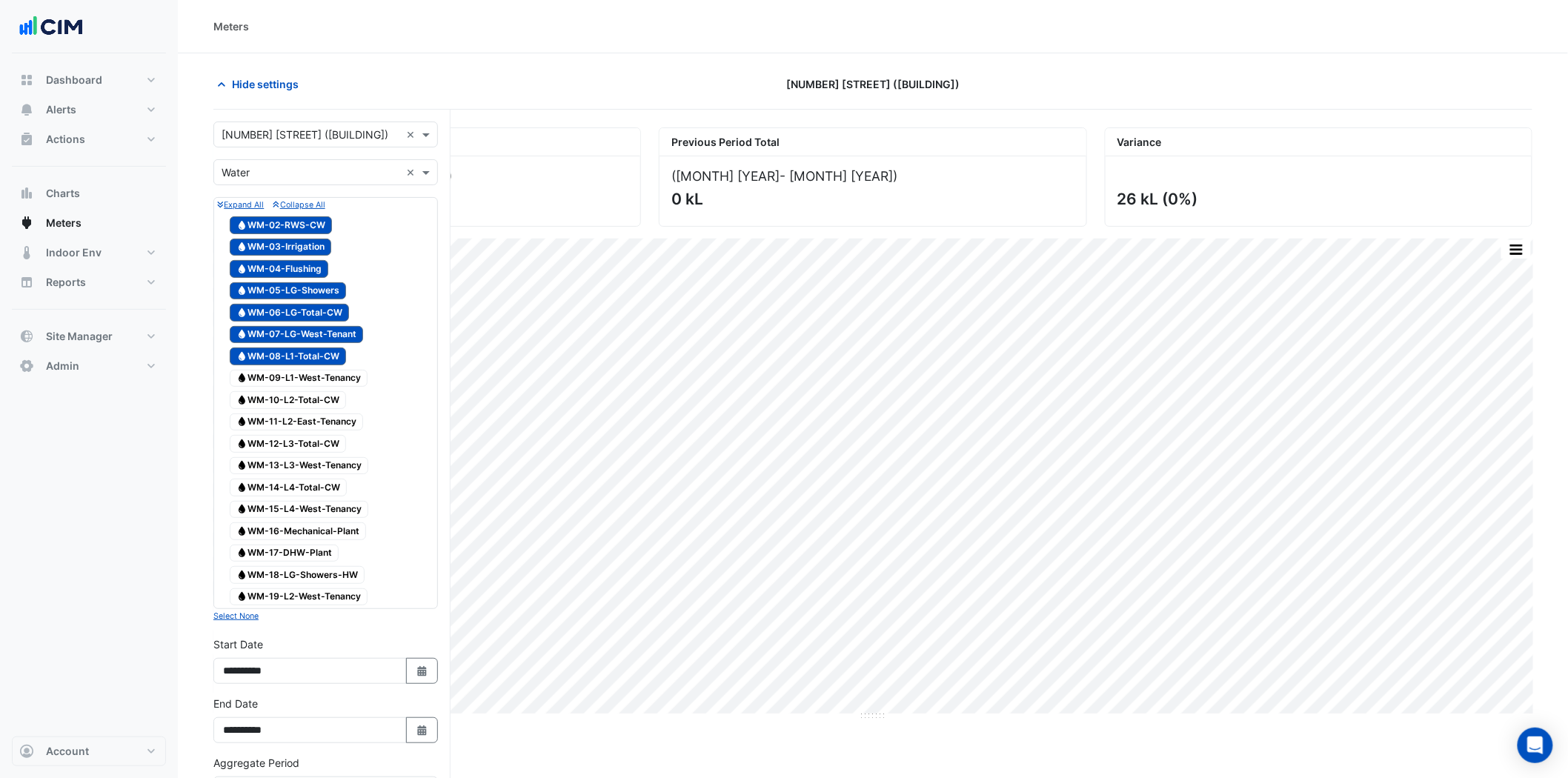 click on "Water
WM-10-L2-Total-CW" at bounding box center (288, 400) 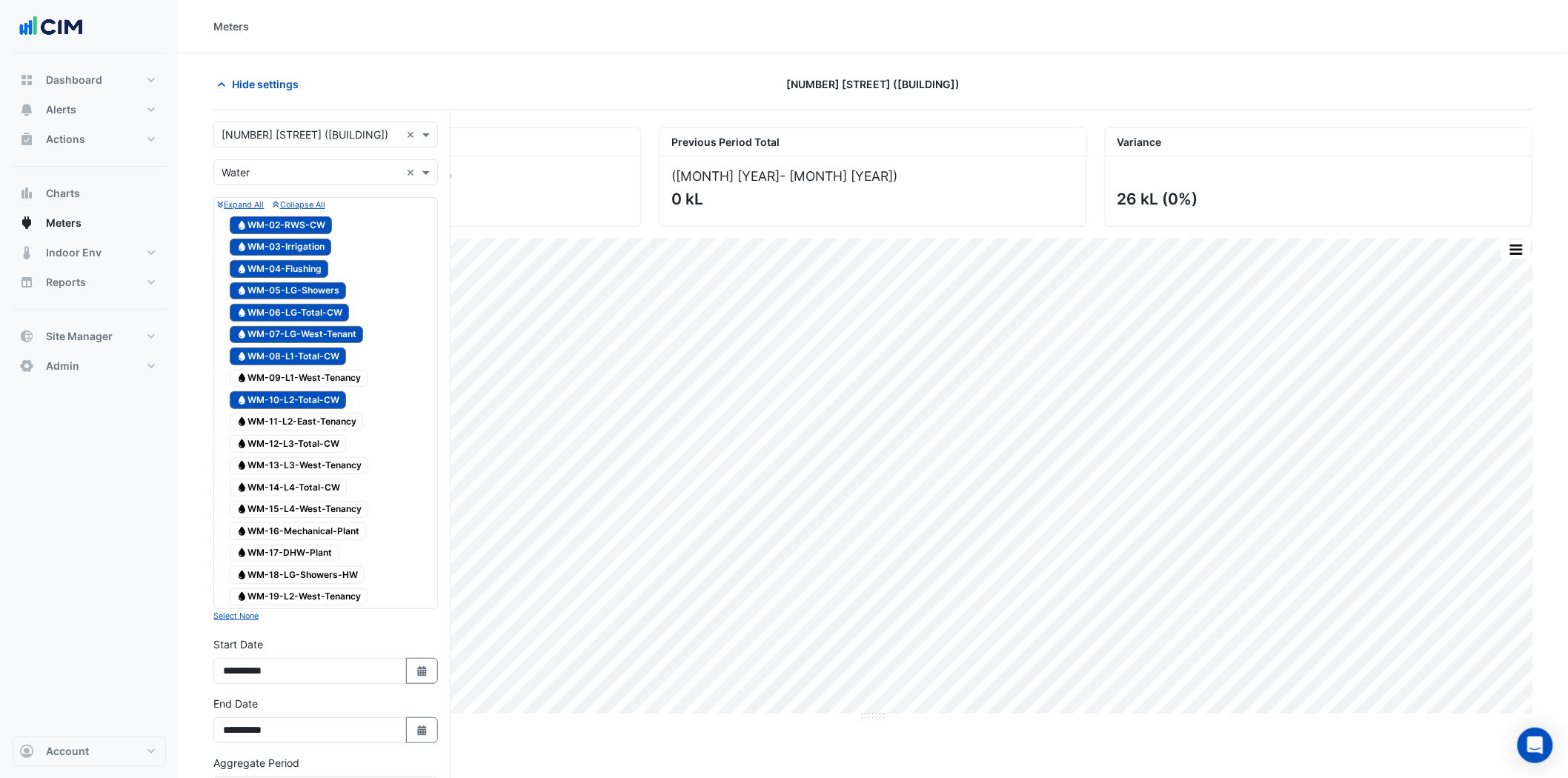 drag, startPoint x: 308, startPoint y: 386, endPoint x: 321, endPoint y: 450, distance: 65.30697 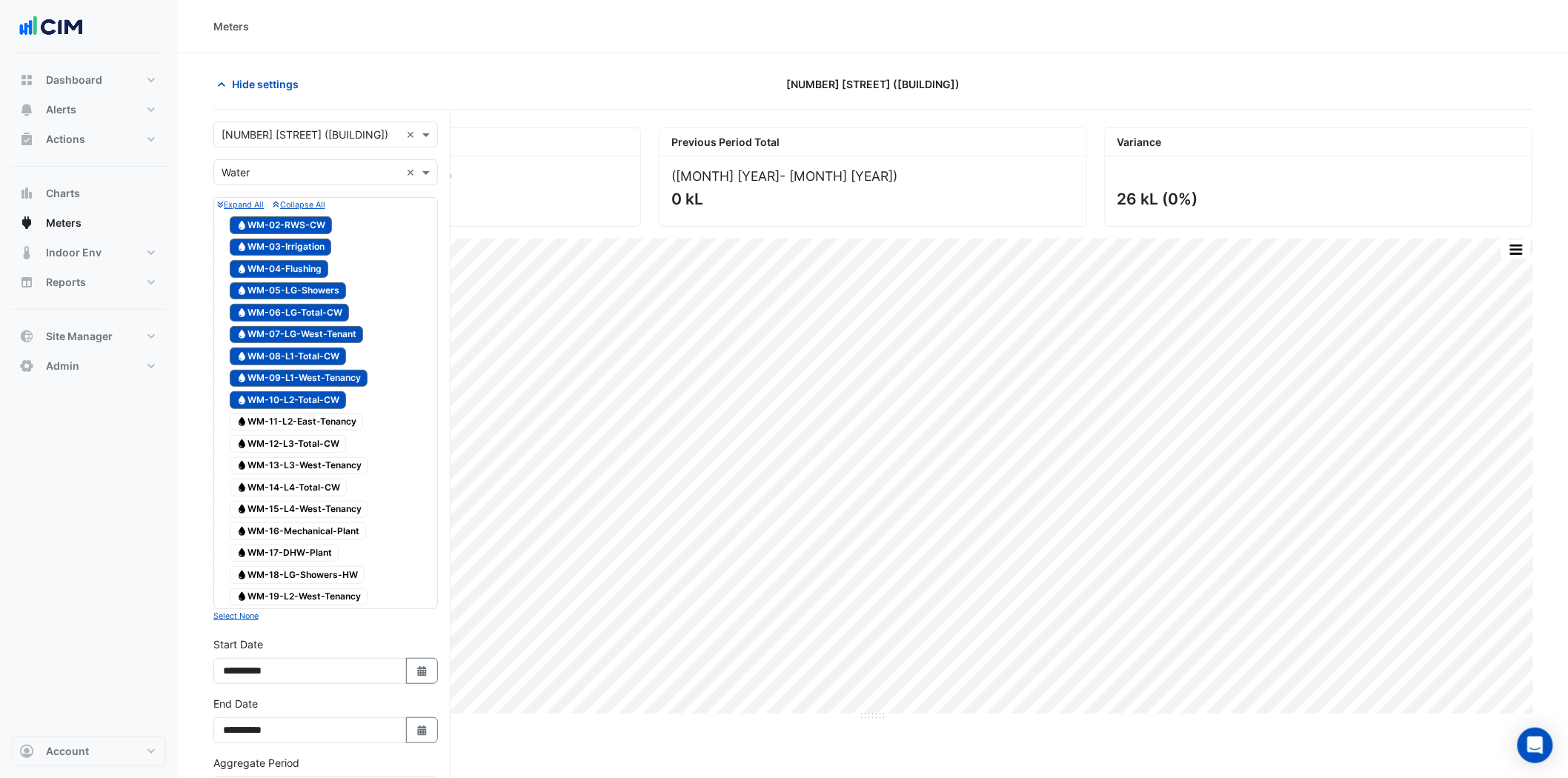 drag, startPoint x: 313, startPoint y: 426, endPoint x: 317, endPoint y: 472, distance: 46.173586 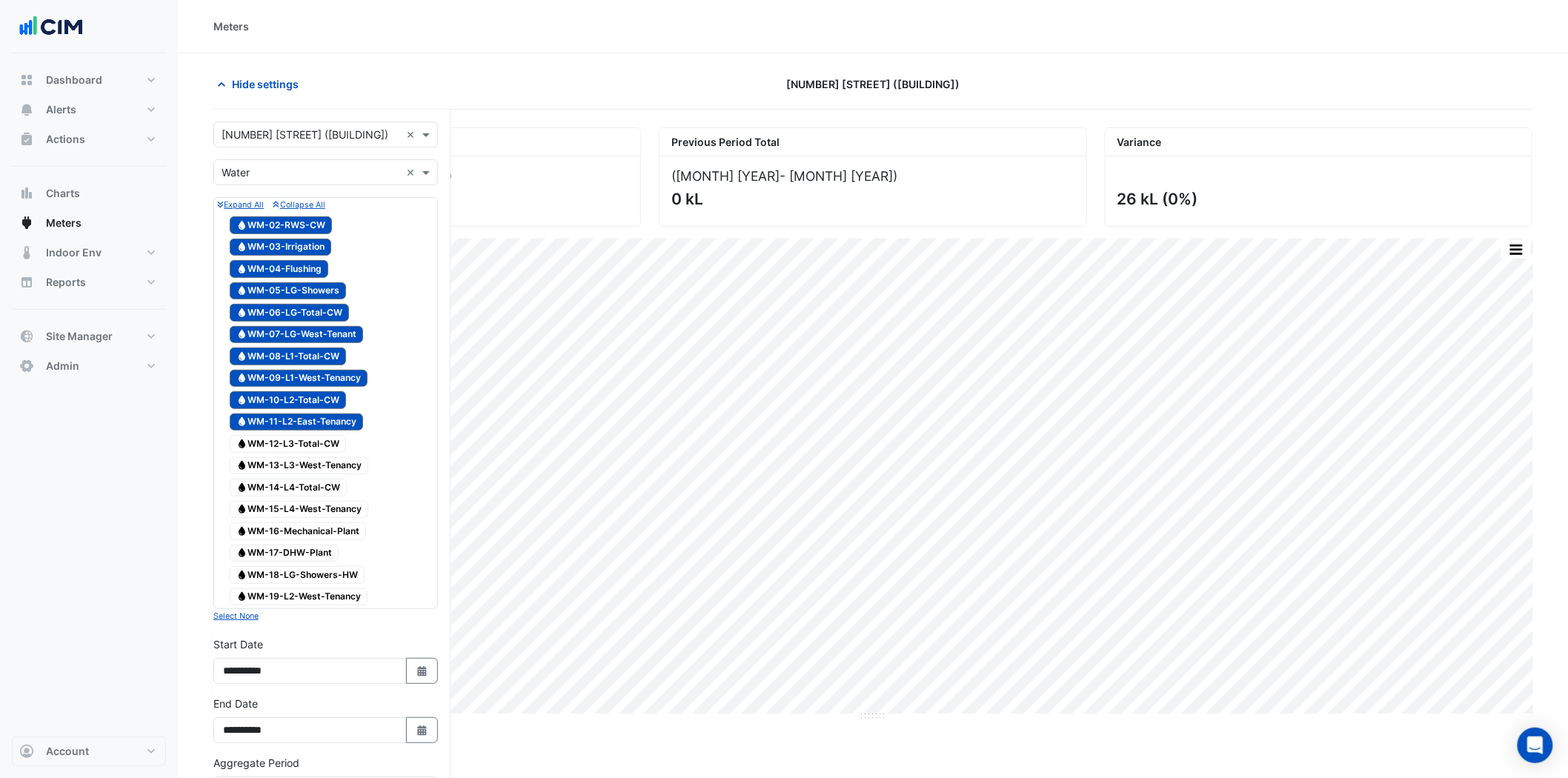 drag, startPoint x: 317, startPoint y: 472, endPoint x: 313, endPoint y: 499, distance: 27.294688 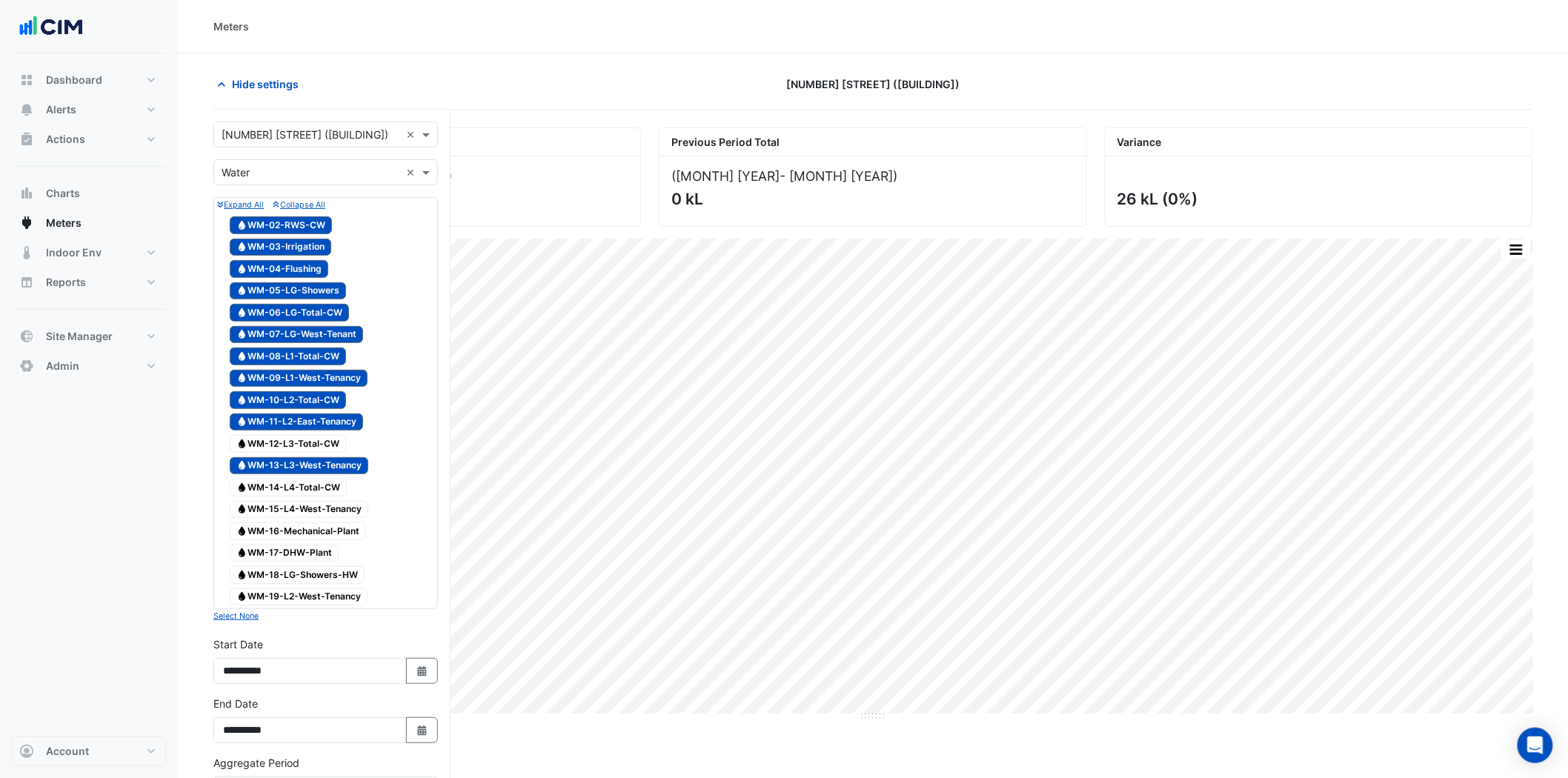 click on "Water
WM-12-L3-Total-CW" at bounding box center [288, 444] 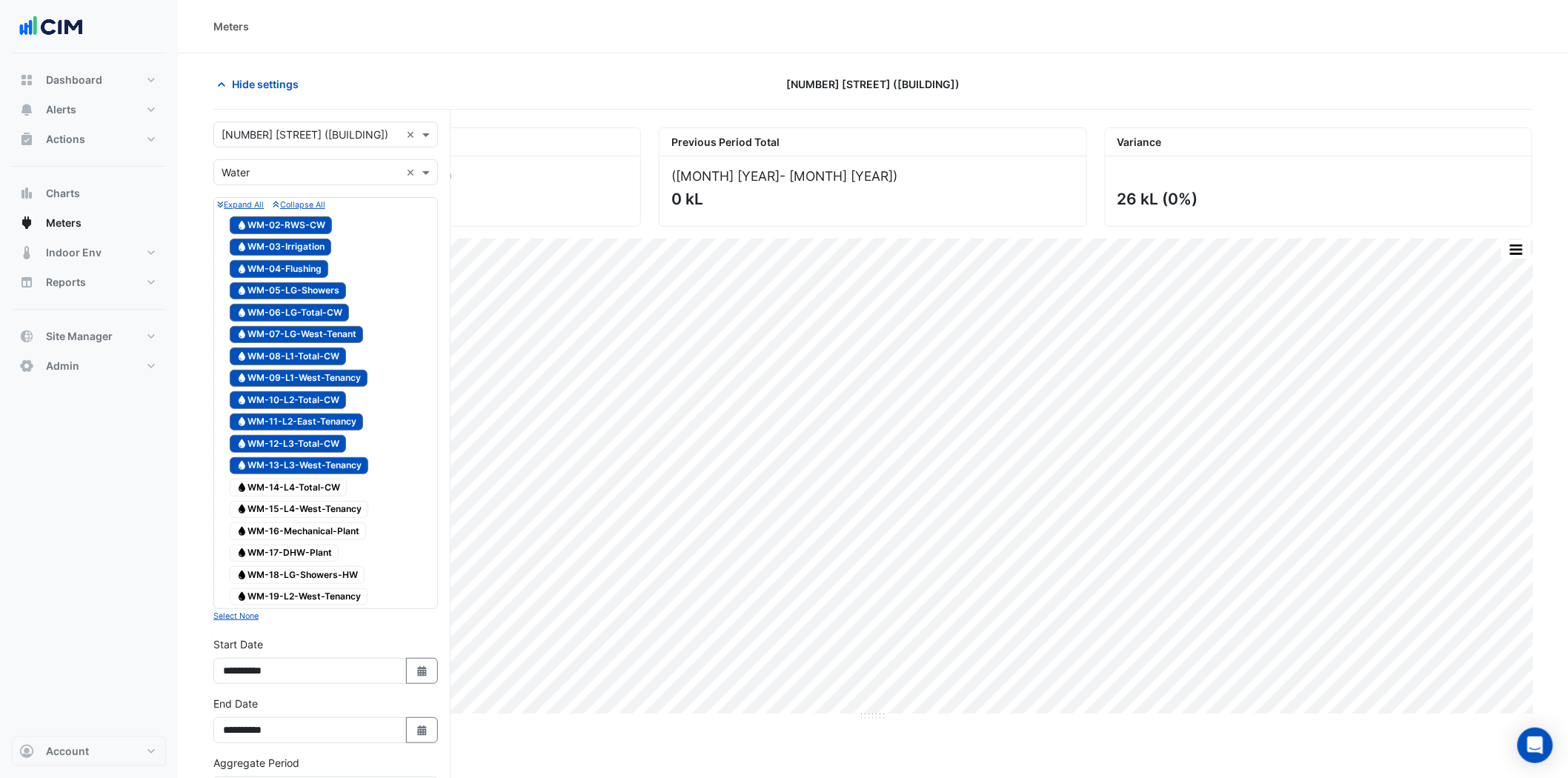 click on "Water
WM-15-L4-West-Tenancy" at bounding box center [299, 510] 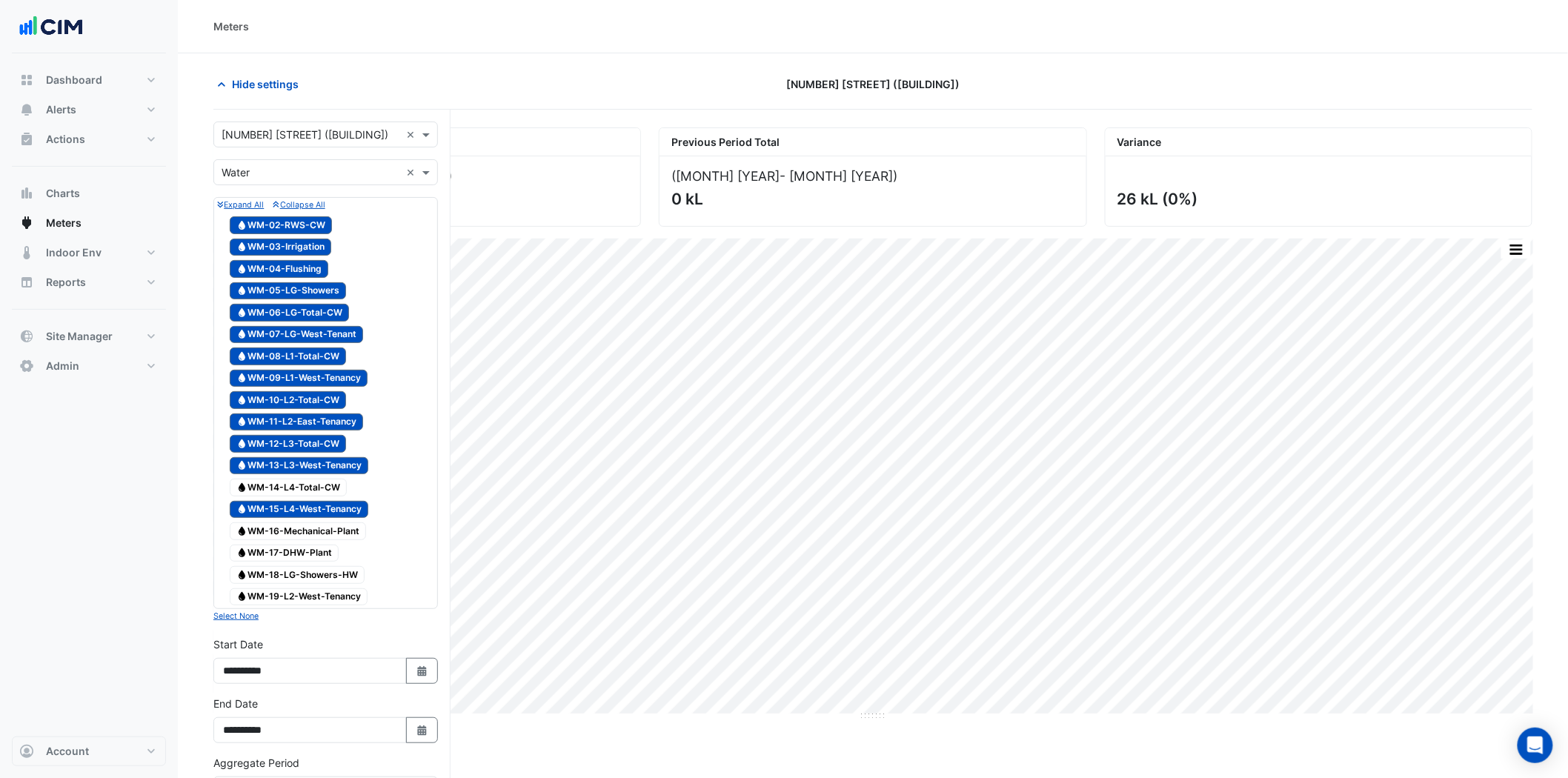 click on "Water
WM-14-L4-Total-CW" at bounding box center (288, 488) 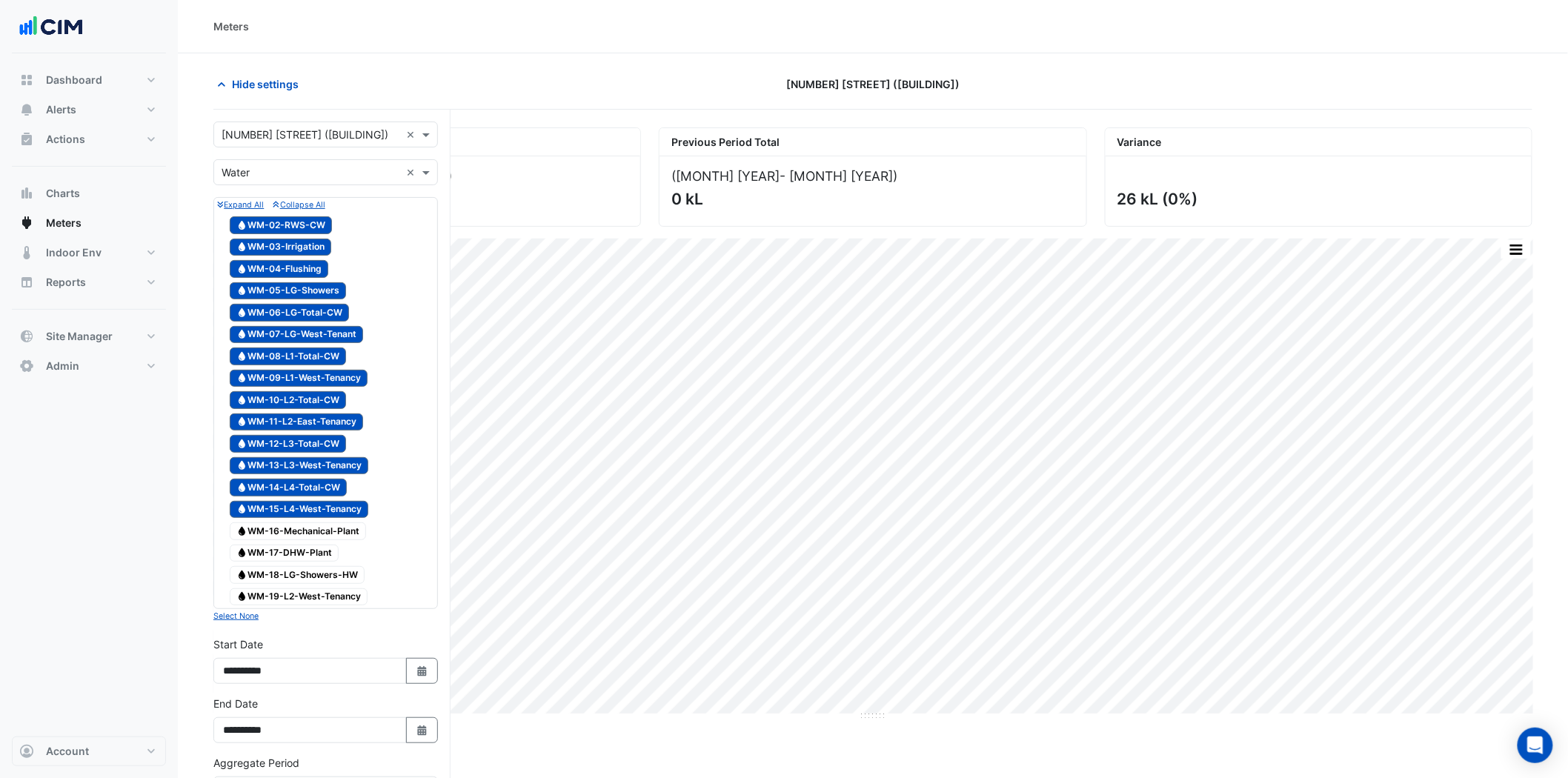 click on "Water
WM-16-Mechanical-Plant" at bounding box center [298, 531] 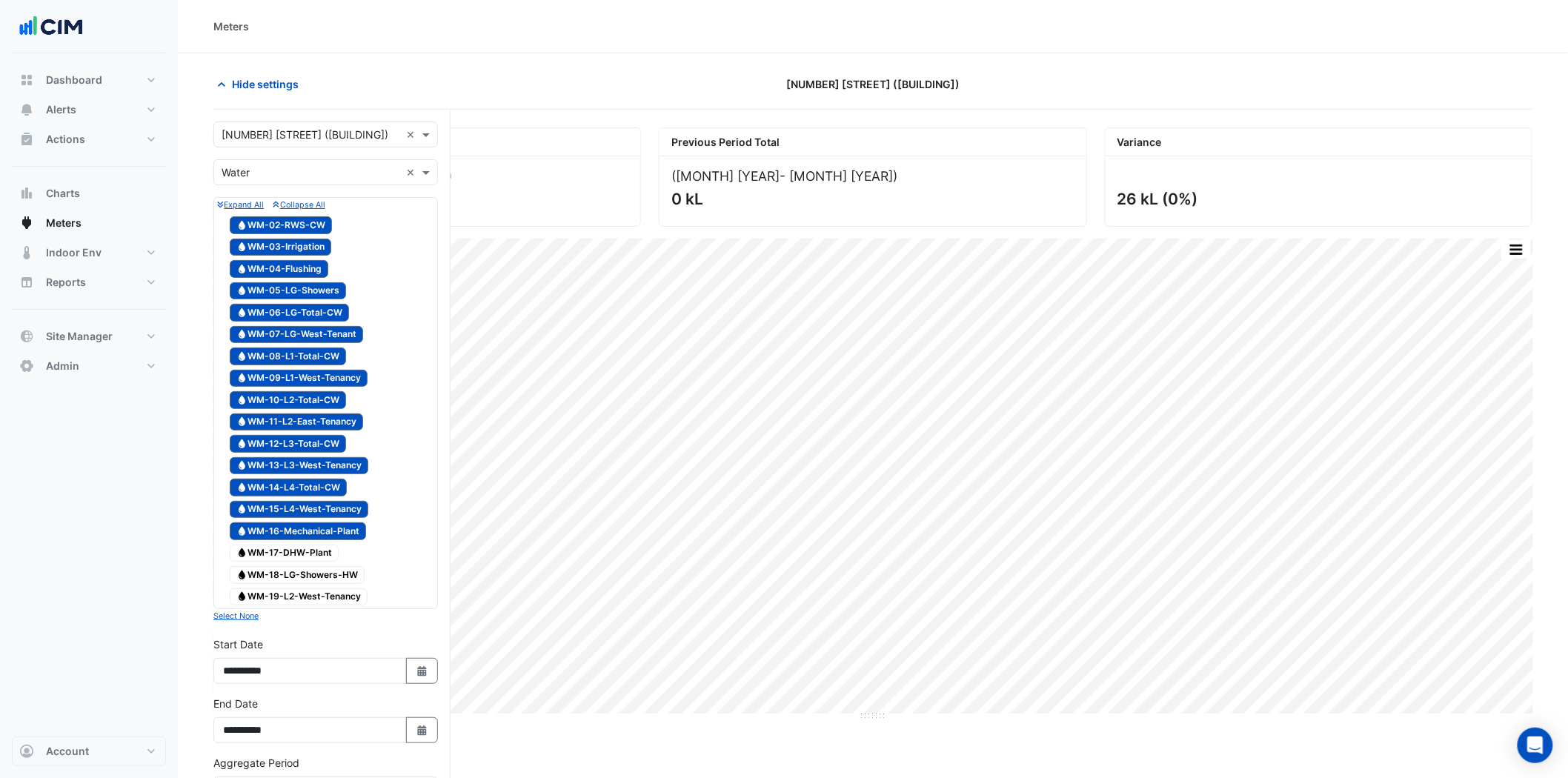 drag, startPoint x: 308, startPoint y: 557, endPoint x: 307, endPoint y: 571, distance: 14.035669 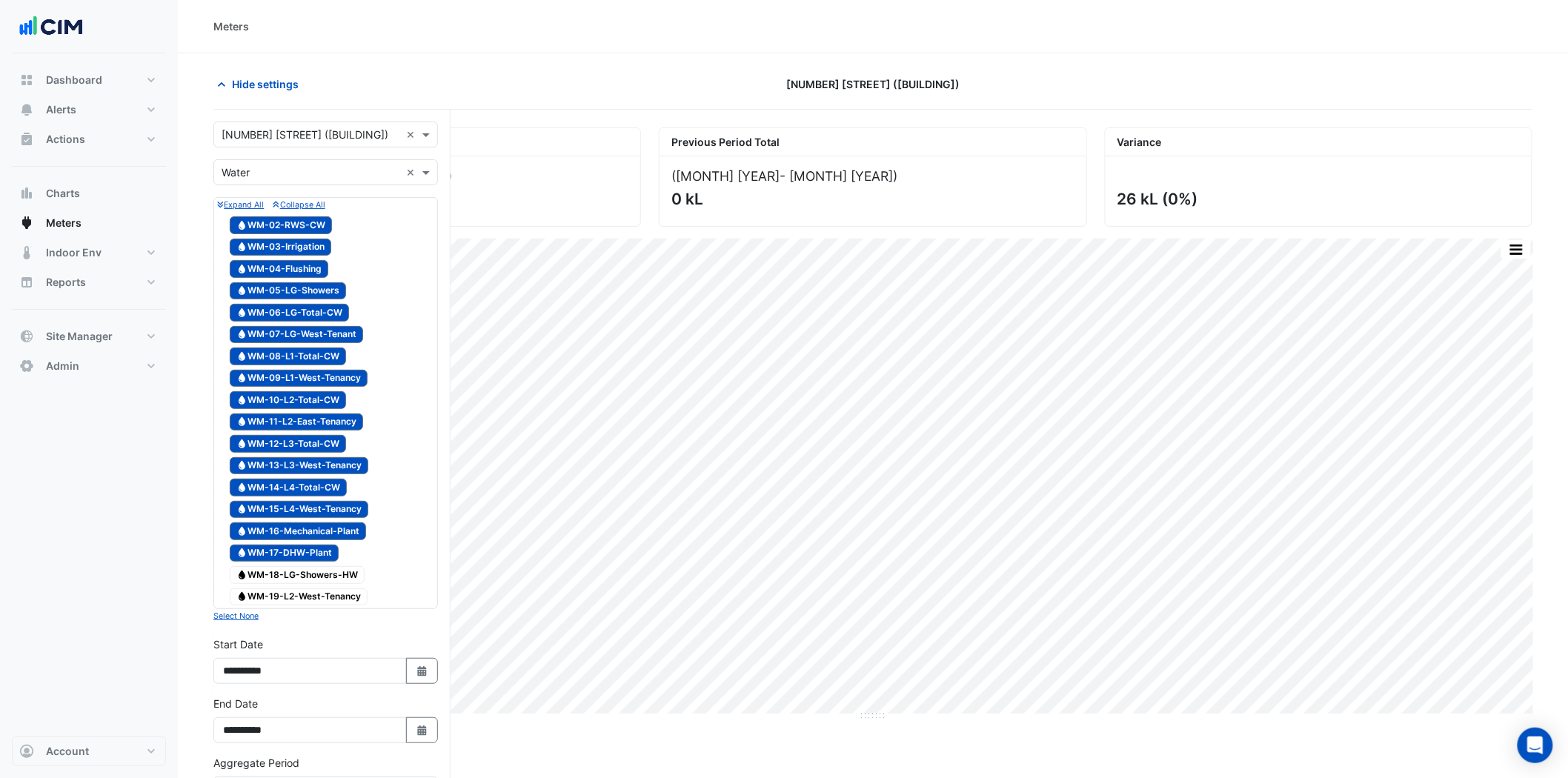 click on "Water
WM-18-LG-Showers-HW" at bounding box center [297, 575] 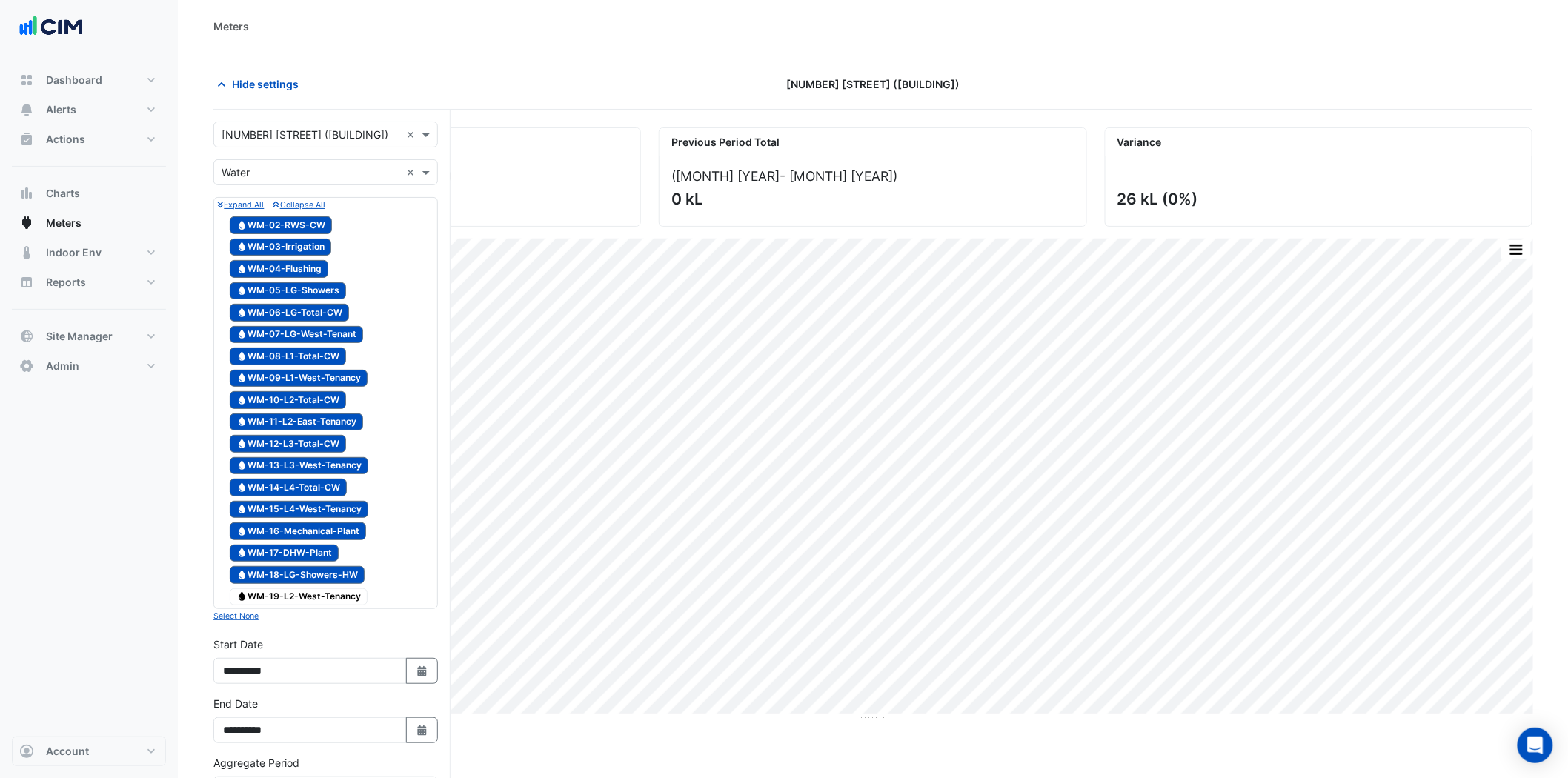 drag, startPoint x: 308, startPoint y: 594, endPoint x: 305, endPoint y: 608, distance: 14.317821 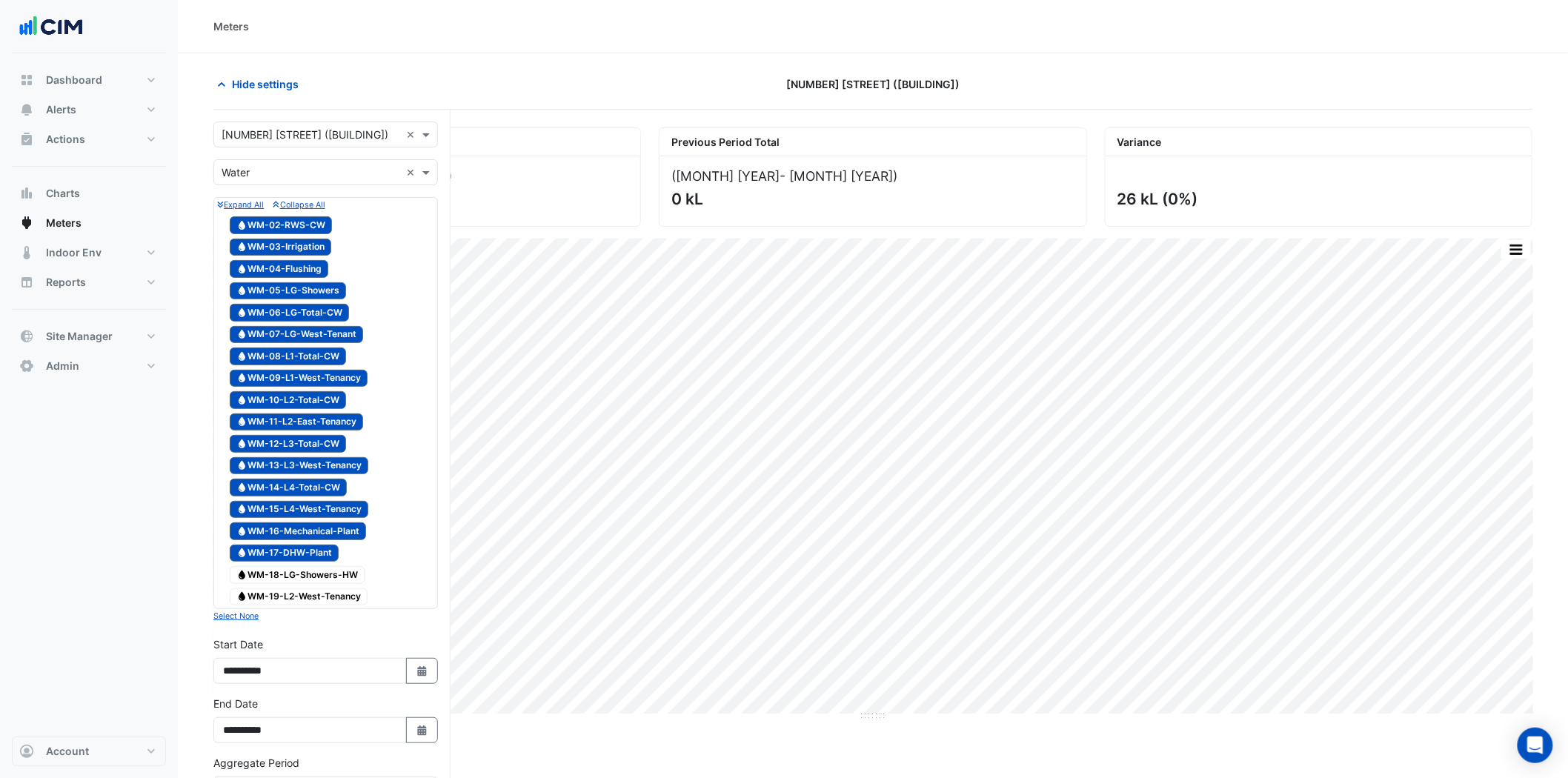 drag, startPoint x: 307, startPoint y: 611, endPoint x: 310, endPoint y: 590, distance: 21.213203 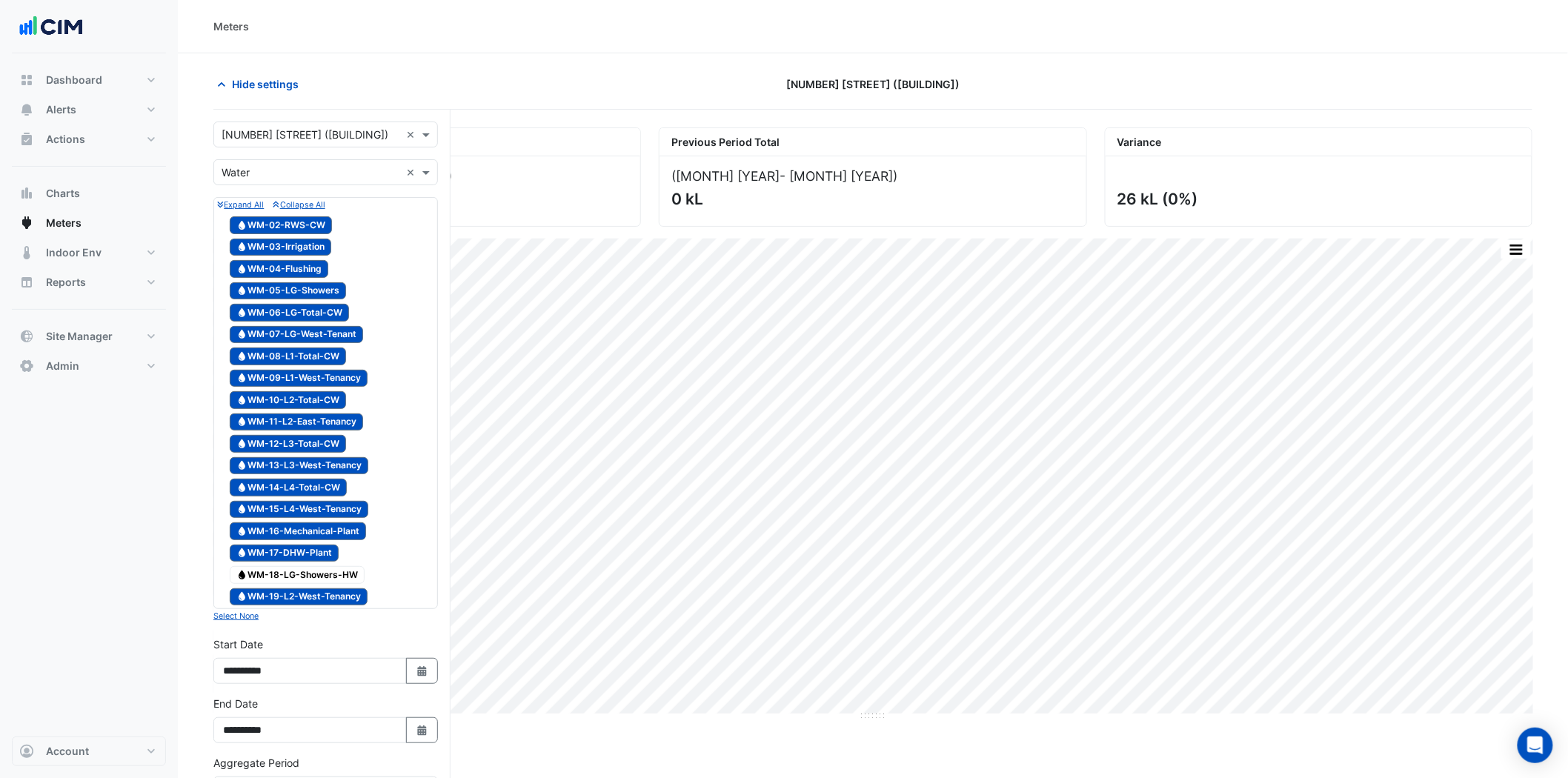 click on "Water
WM-18-LG-Showers-HW" at bounding box center [297, 575] 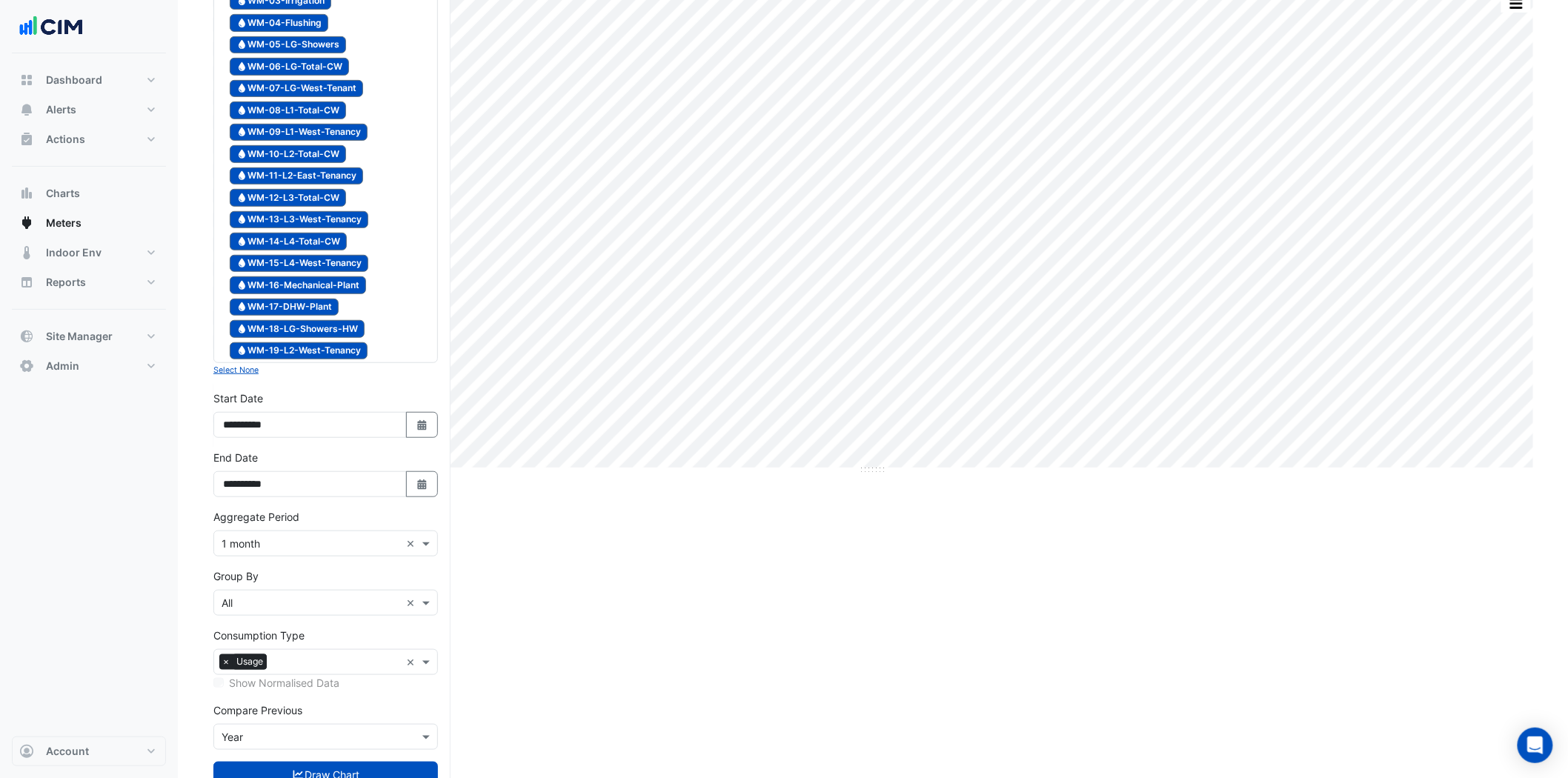 scroll, scrollTop: 247, scrollLeft: 0, axis: vertical 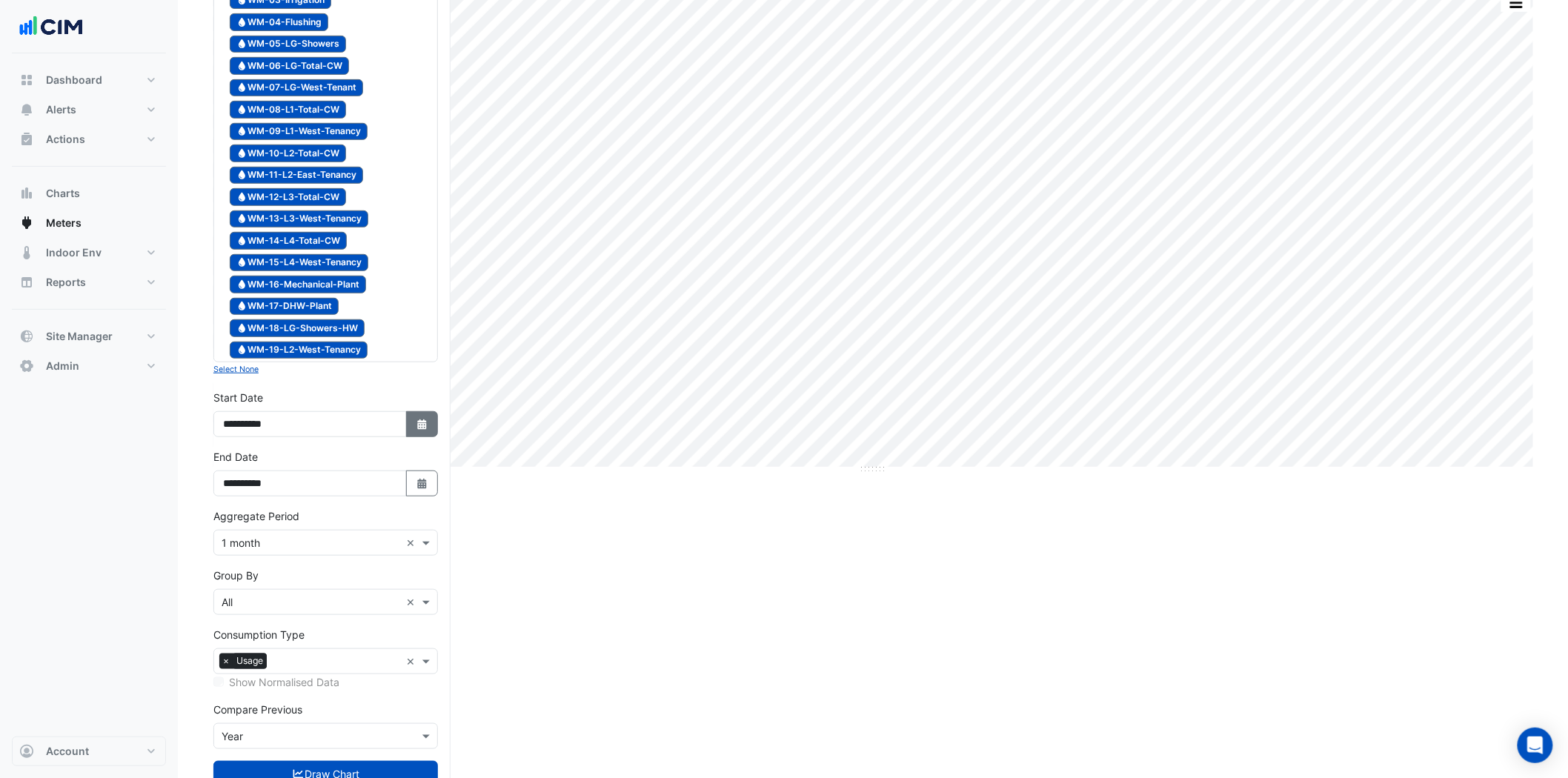 click on "Select Date" at bounding box center (422, 424) 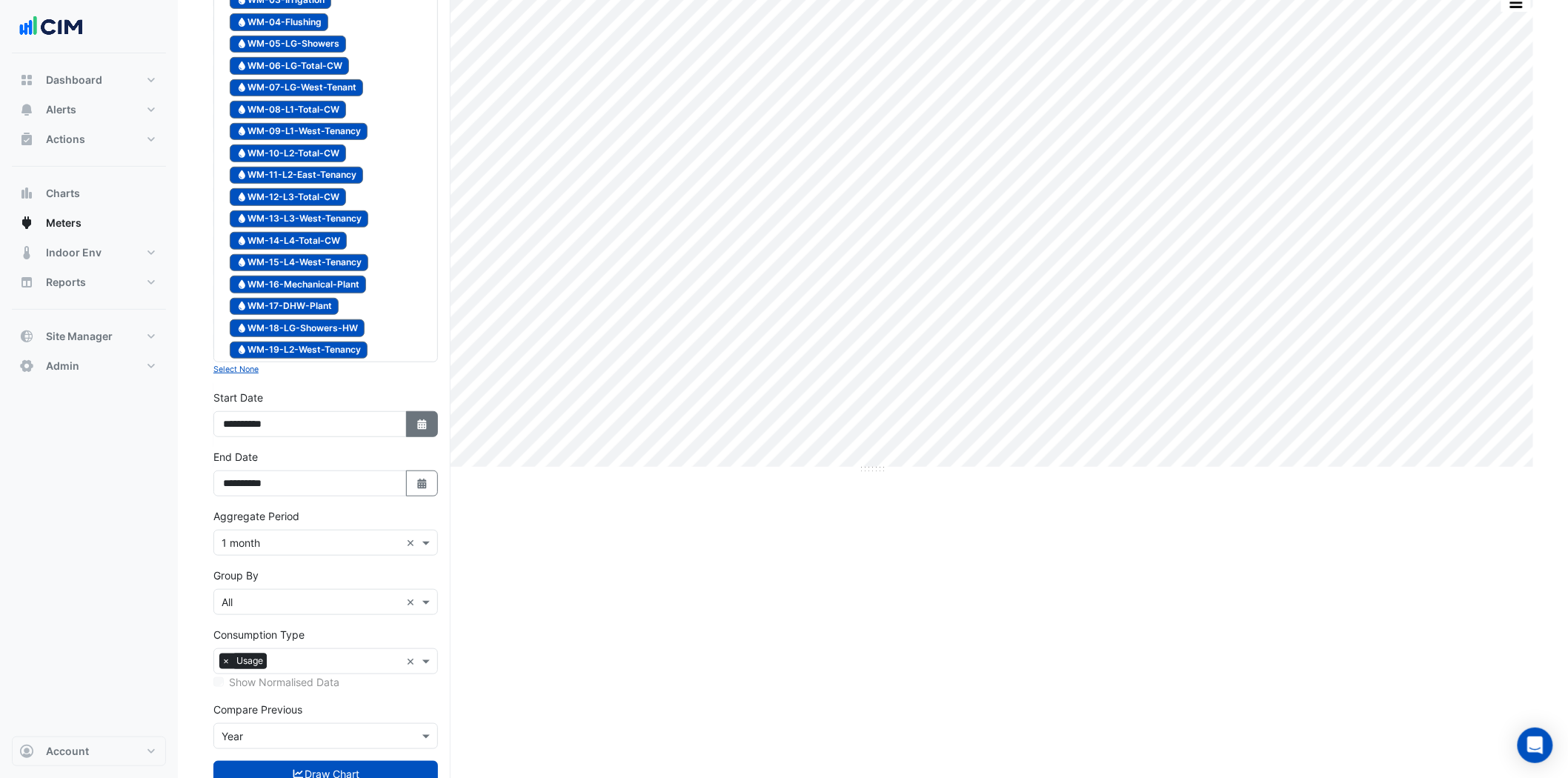 select on "*" 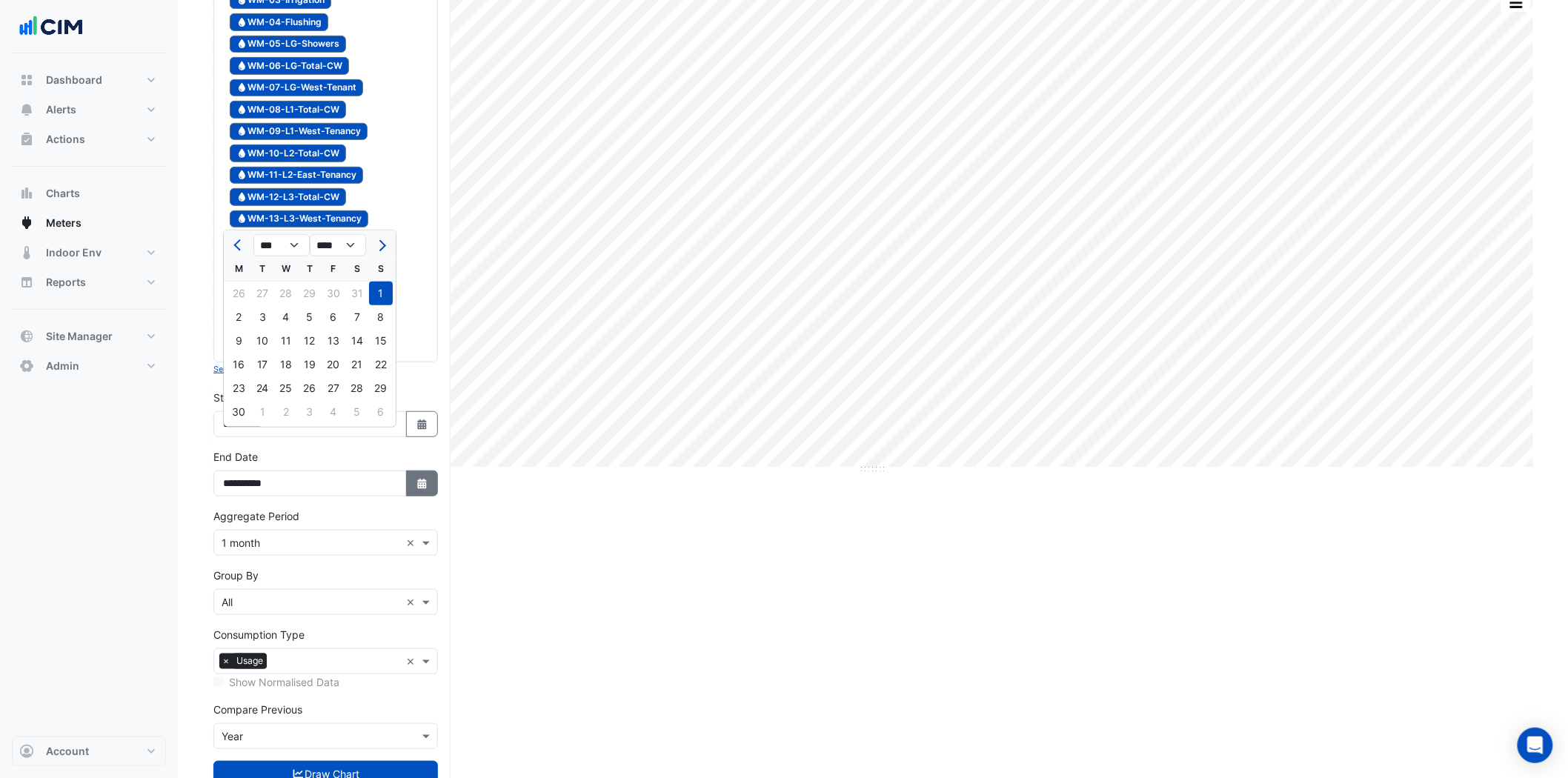 click on "Select Date" at bounding box center [422, 483] 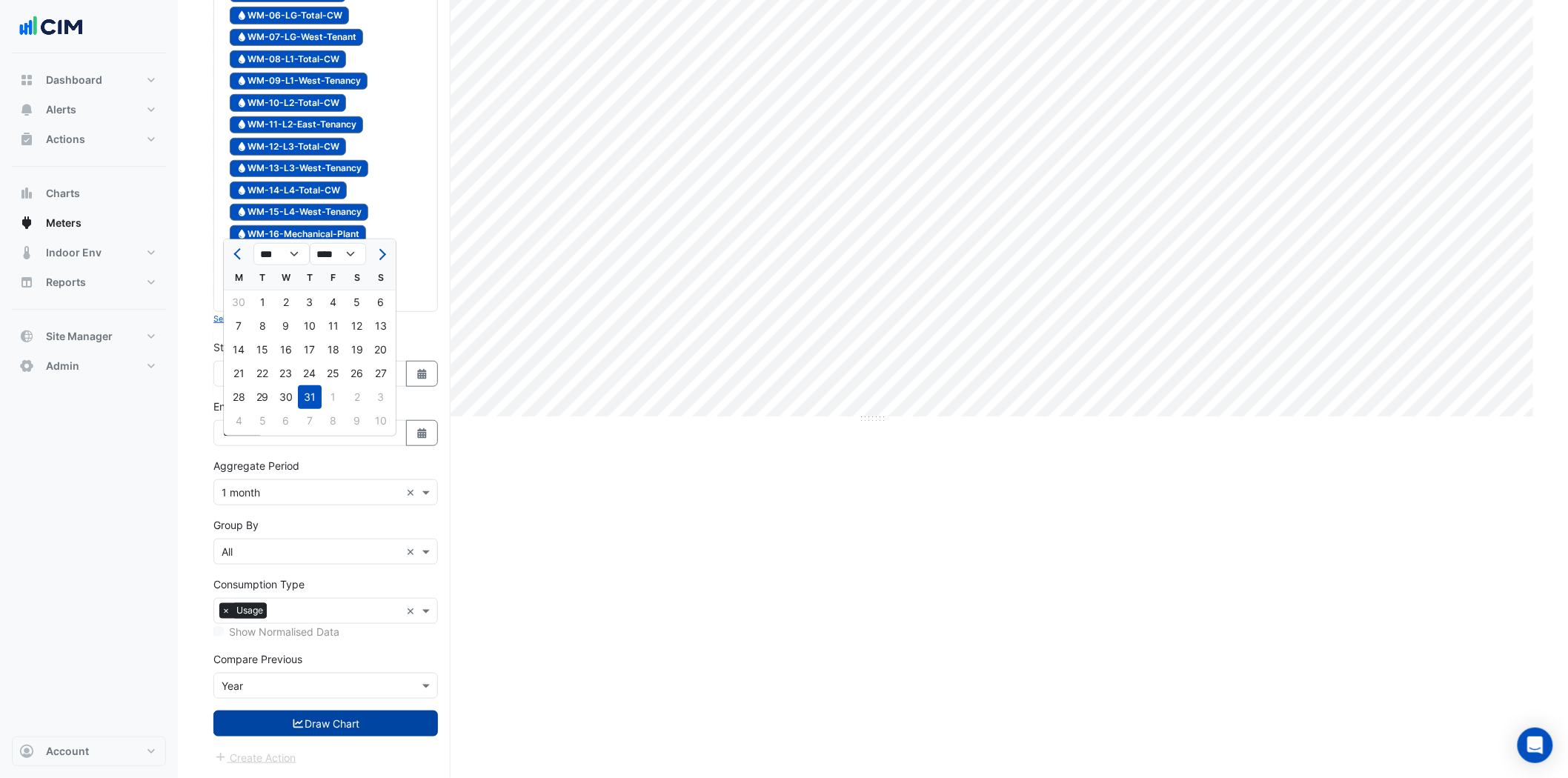 click on "Draw Chart" at bounding box center [325, 723] 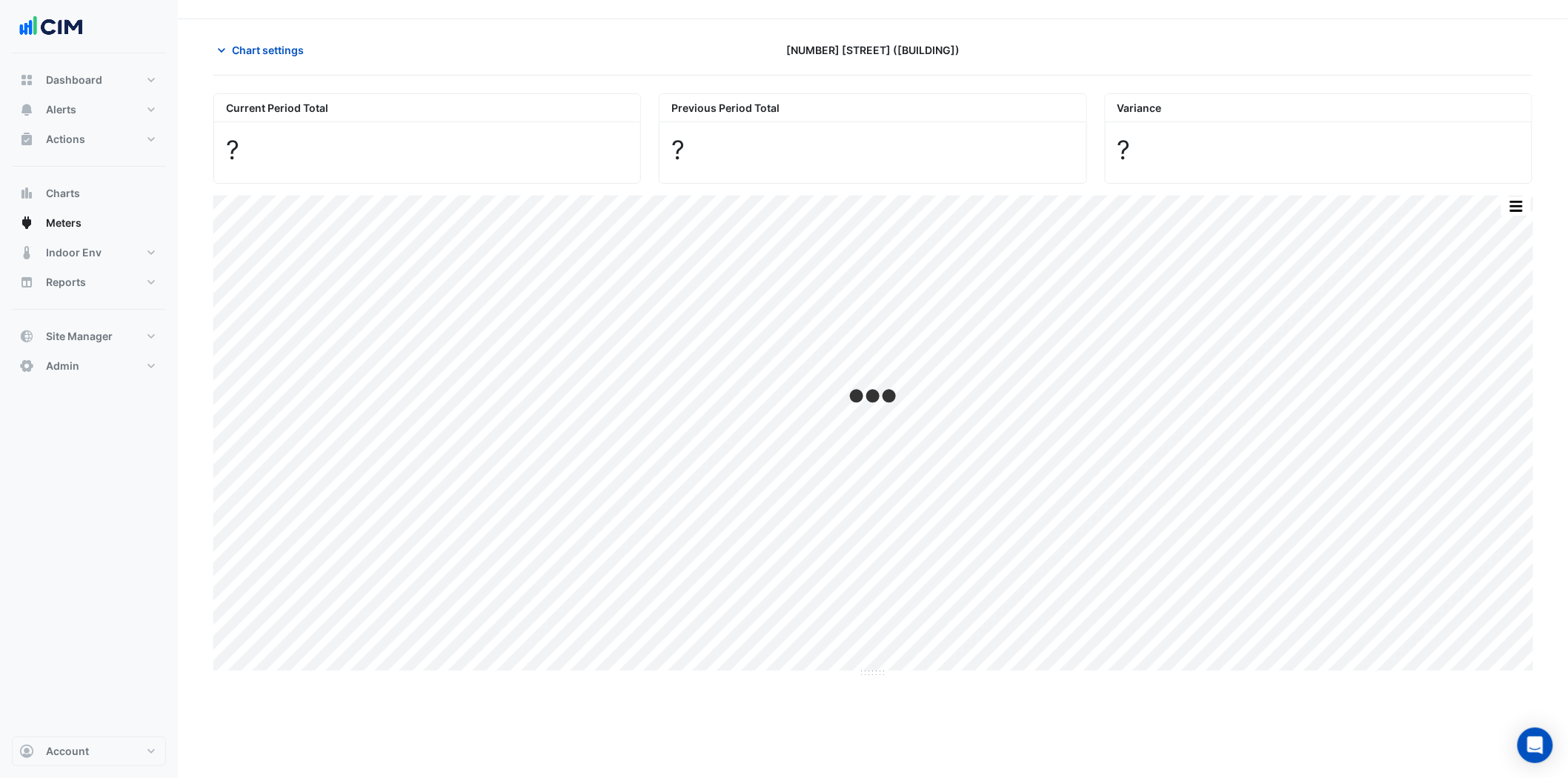 scroll, scrollTop: 0, scrollLeft: 0, axis: both 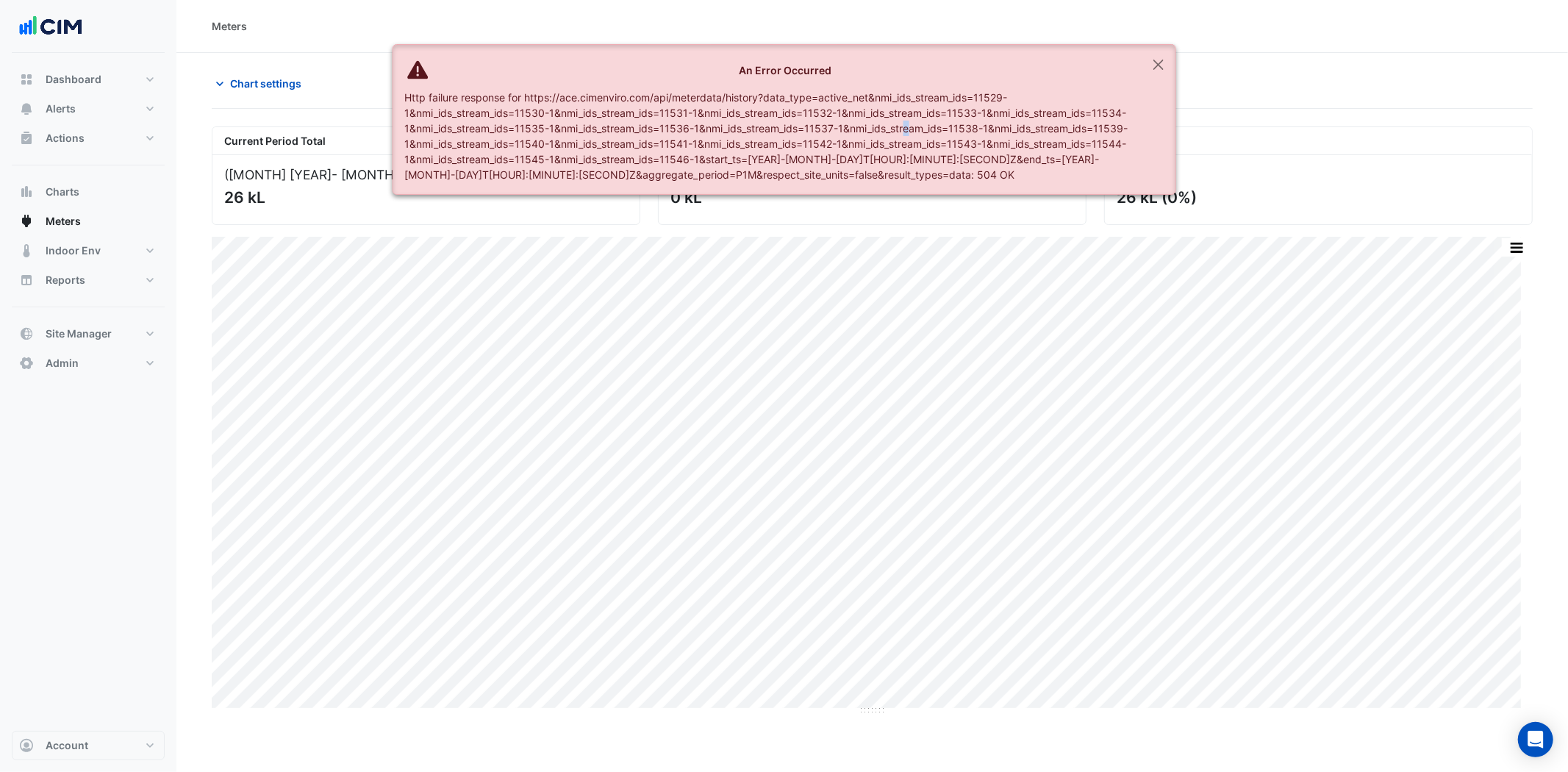 click on "Http failure response for https://ace.cimenviro.com/api/meterdata/history?data_type=active_net&nmi_ids_stream_ids=11529-1&nmi_ids_stream_ids=11530-1&nmi_ids_stream_ids=11531-1&nmi_ids_stream_ids=11532-1&nmi_ids_stream_ids=11533-1&nmi_ids_stream_ids=11534-1&nmi_ids_stream_ids=11535-1&nmi_ids_stream_ids=11536-1&nmi_ids_stream_ids=11537-1&nmi_ids_stream_ids=11538-1&nmi_ids_stream_ids=11539-1&nmi_ids_stream_ids=11540-1&nmi_ids_stream_ids=11541-1&nmi_ids_stream_ids=11542-1&nmi_ids_stream_ids=11543-1&nmi_ids_stream_ids=11544-1&nmi_ids_stream_ids=11545-1&nmi_ids_stream_ids=11546-1&start_ts=[YEAR]-[MONTH]-[DAY]T[HOUR]:[MINUTE]:[SECOND]Z&end_ts=[YEAR]-[MONTH]-[DAY]T[HOUR]:[MINUTE]:[SECOND]Z&aggregate_period=P1M&respect_site_units=false&result_types=data: 504 OK" 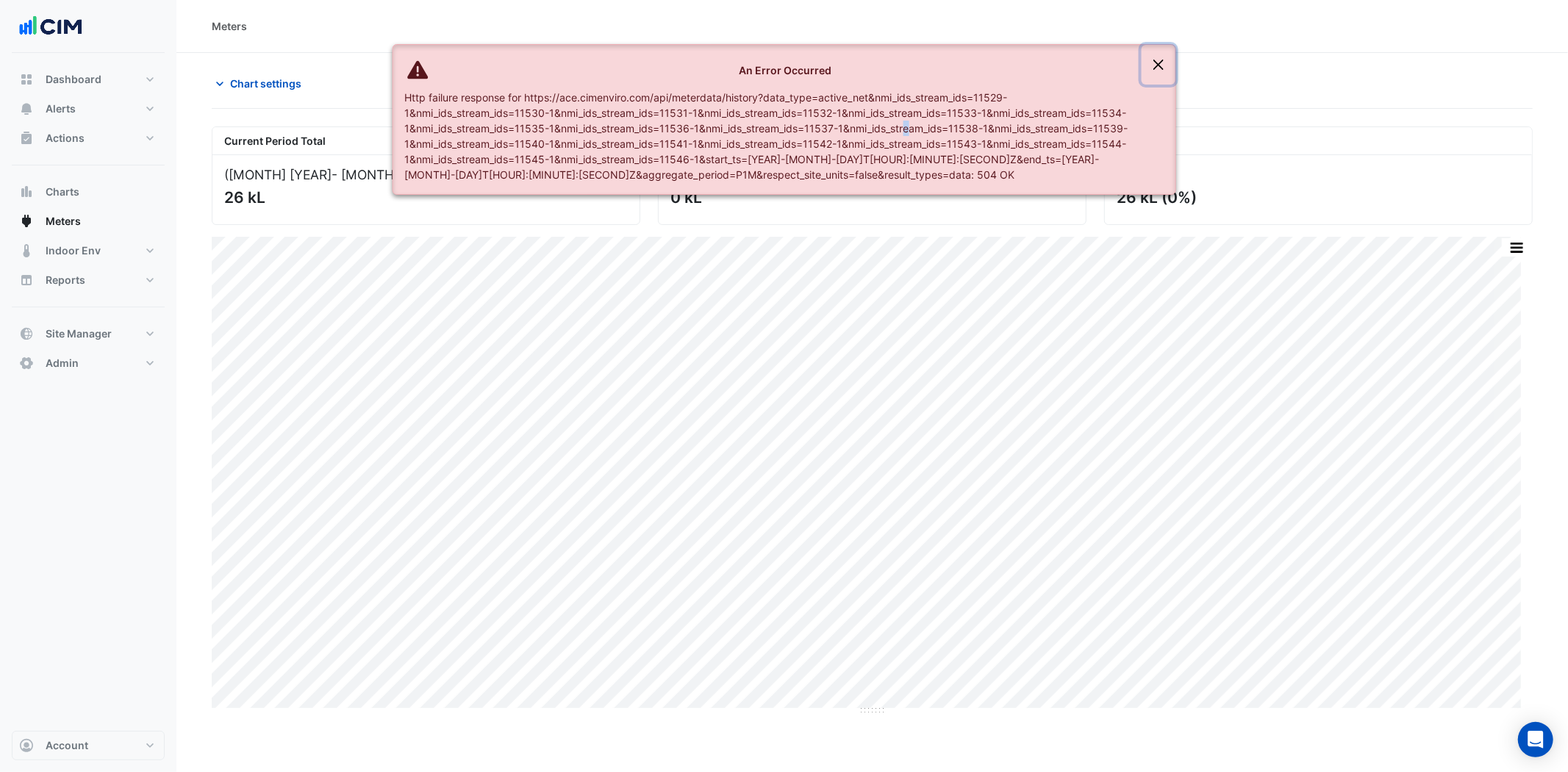 click 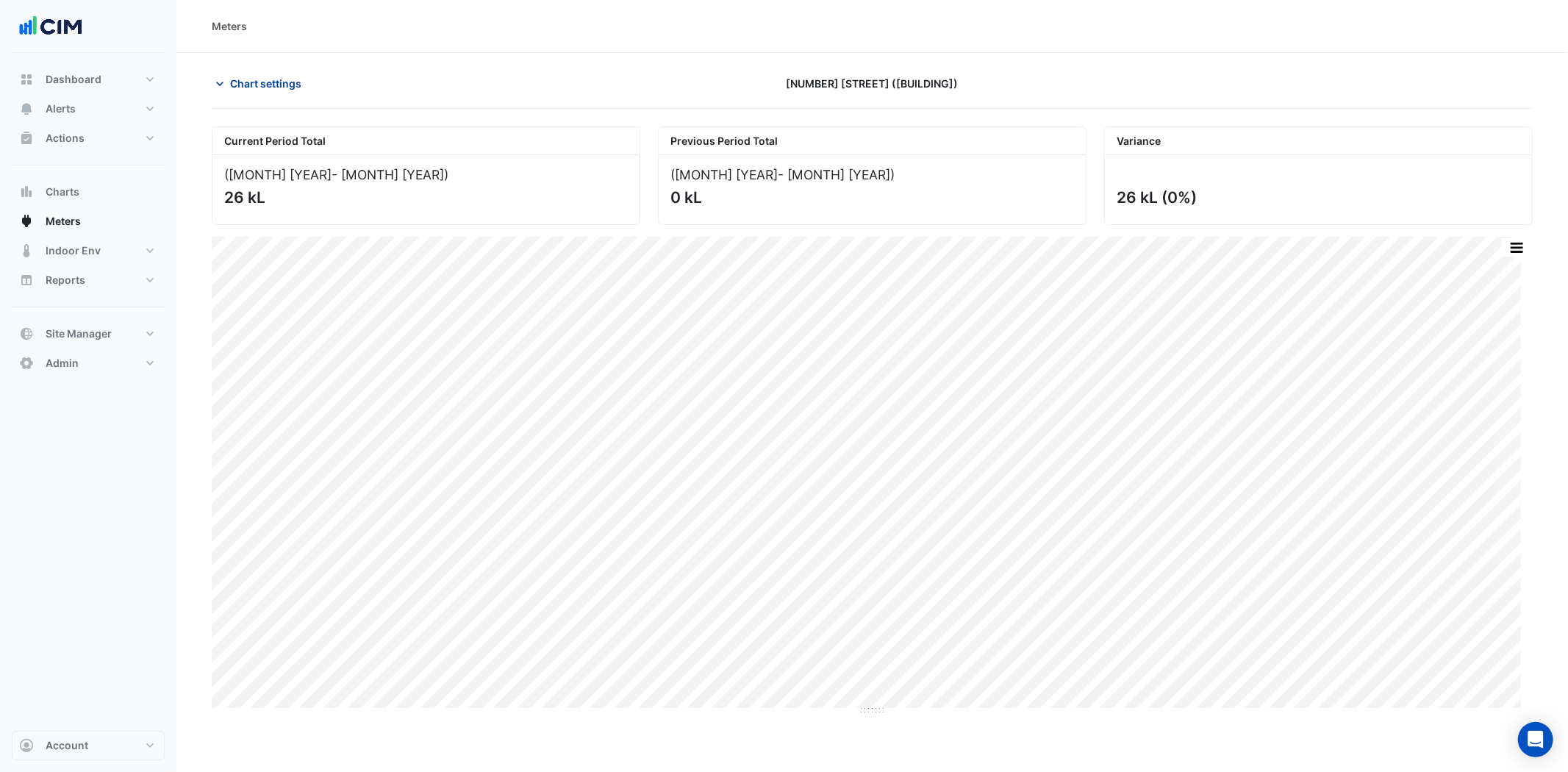 click on "Chart settings" 